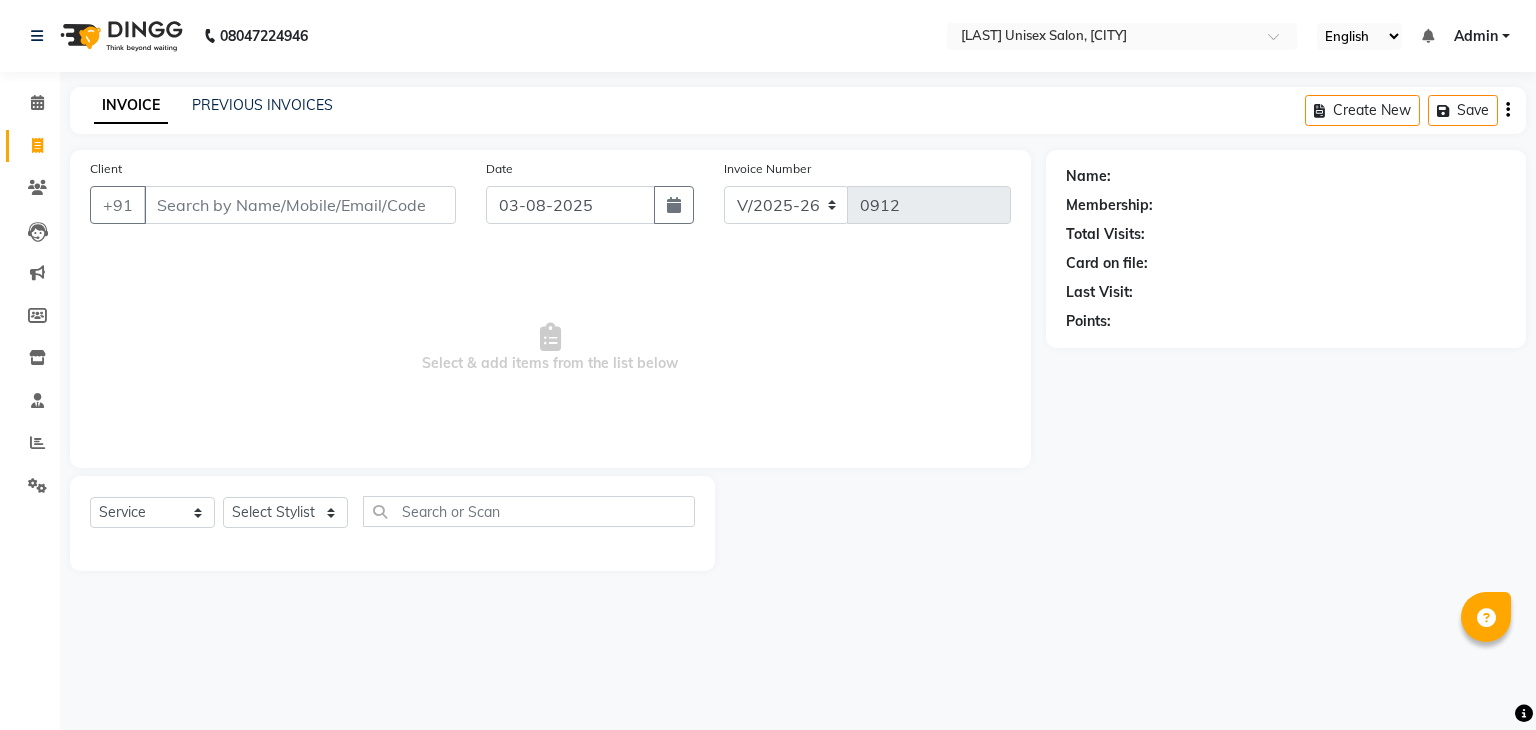 select on "6091" 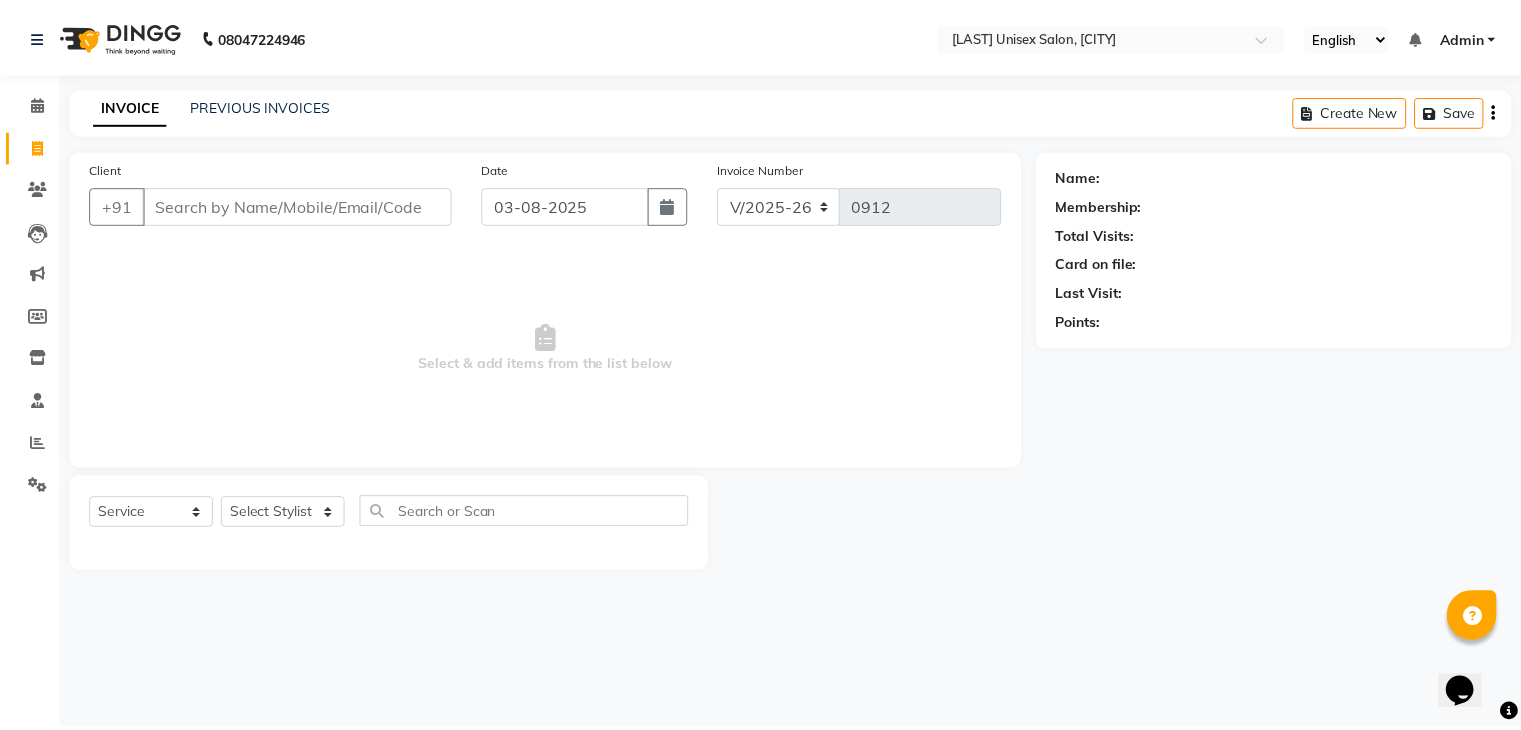 scroll, scrollTop: 0, scrollLeft: 0, axis: both 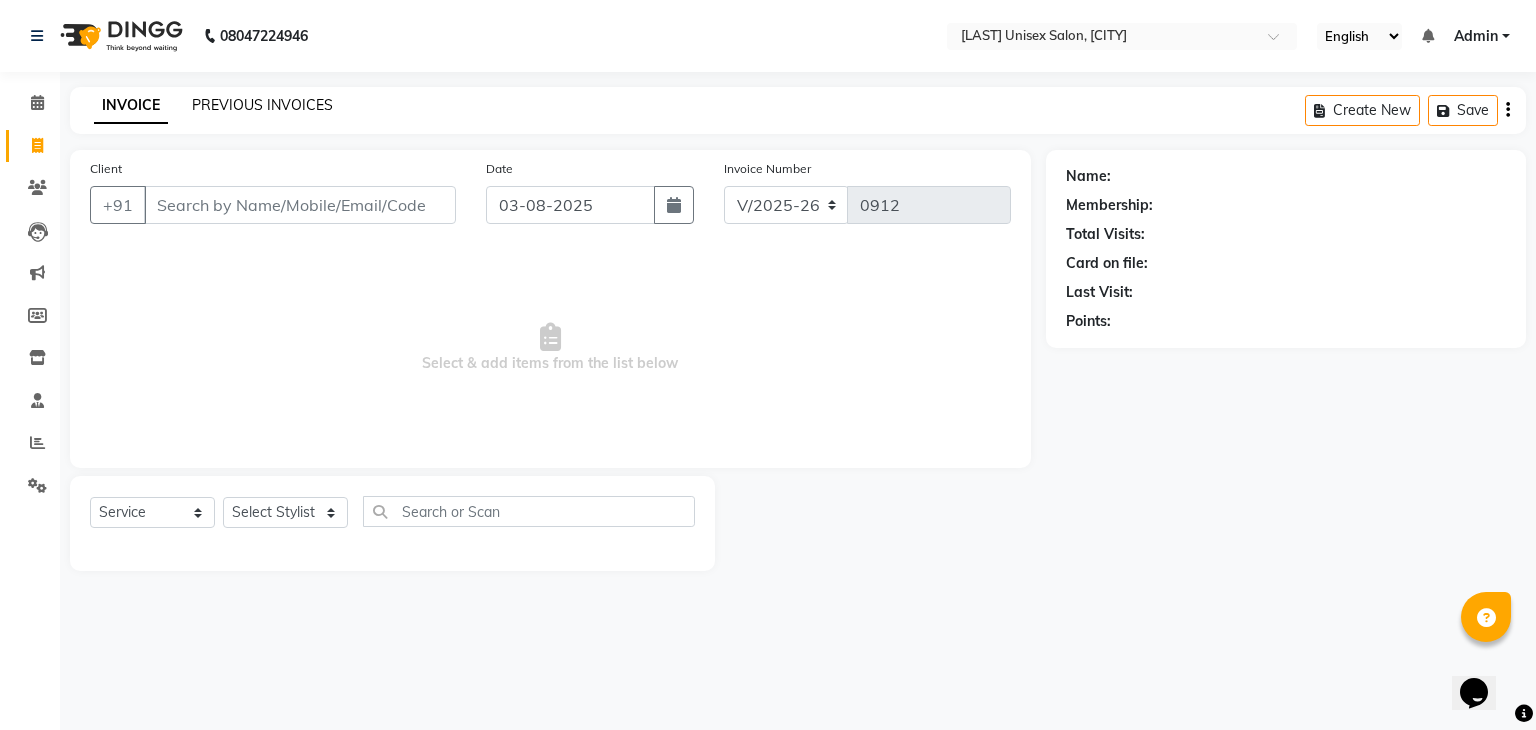 click on "PREVIOUS INVOICES" 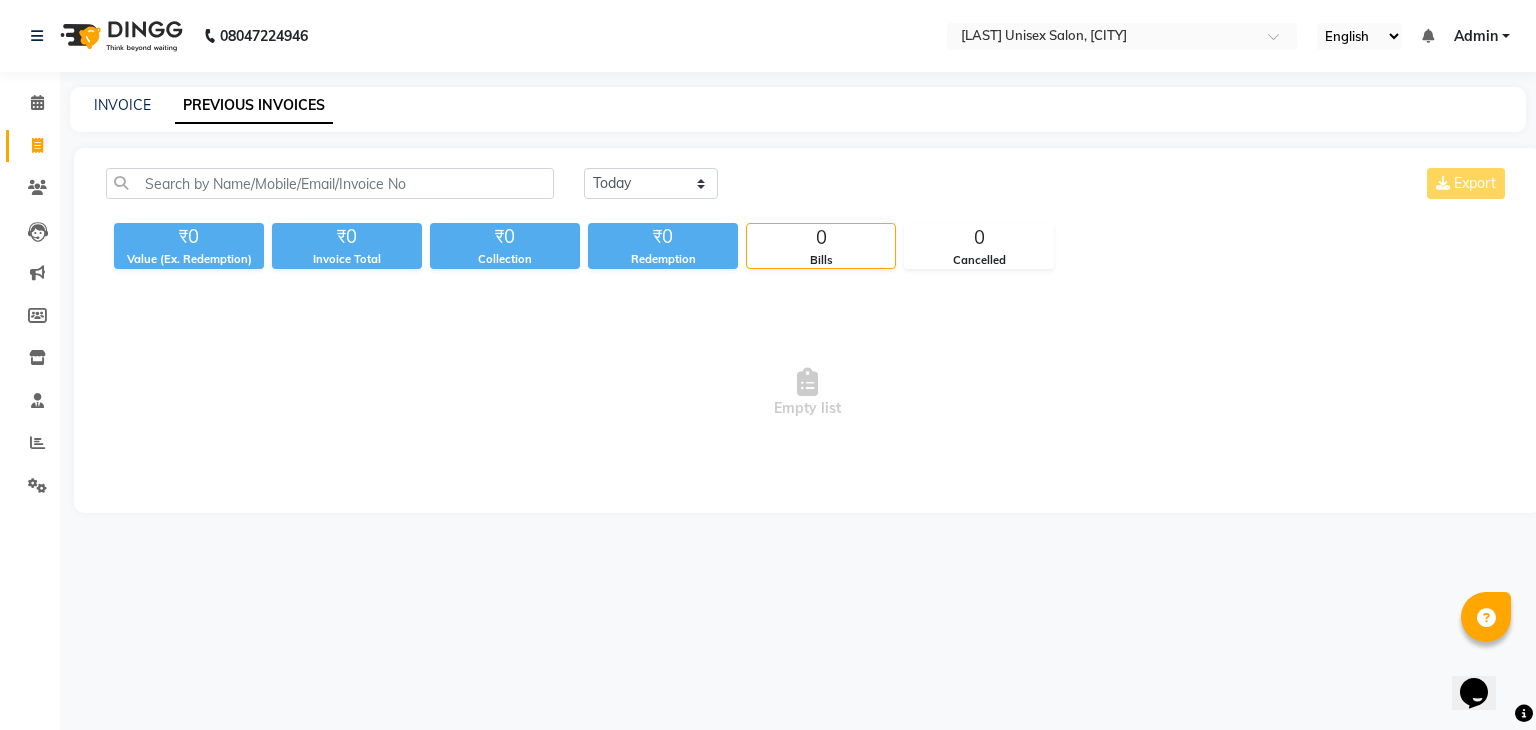 click on "INVOICE PREVIOUS INVOICES" 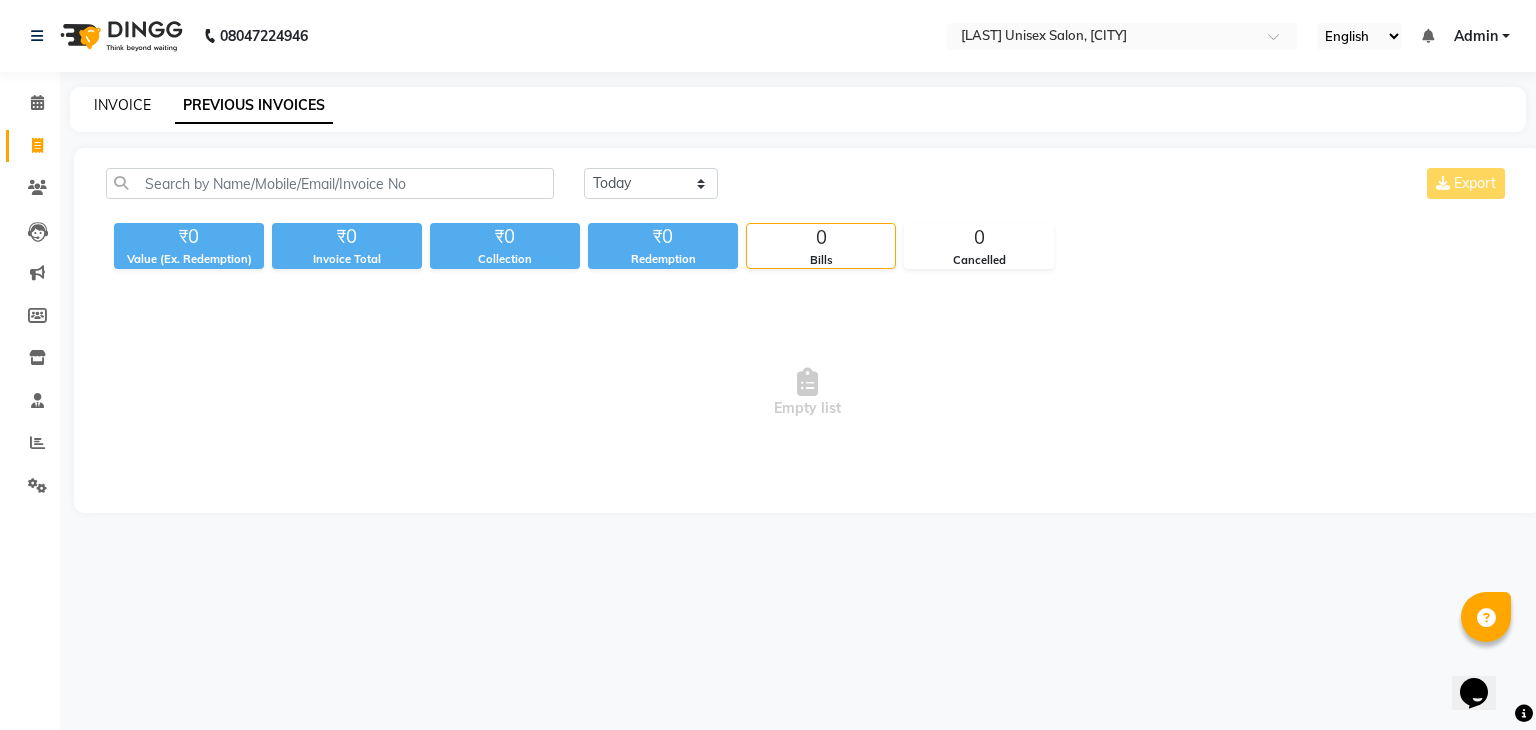 click on "INVOICE" 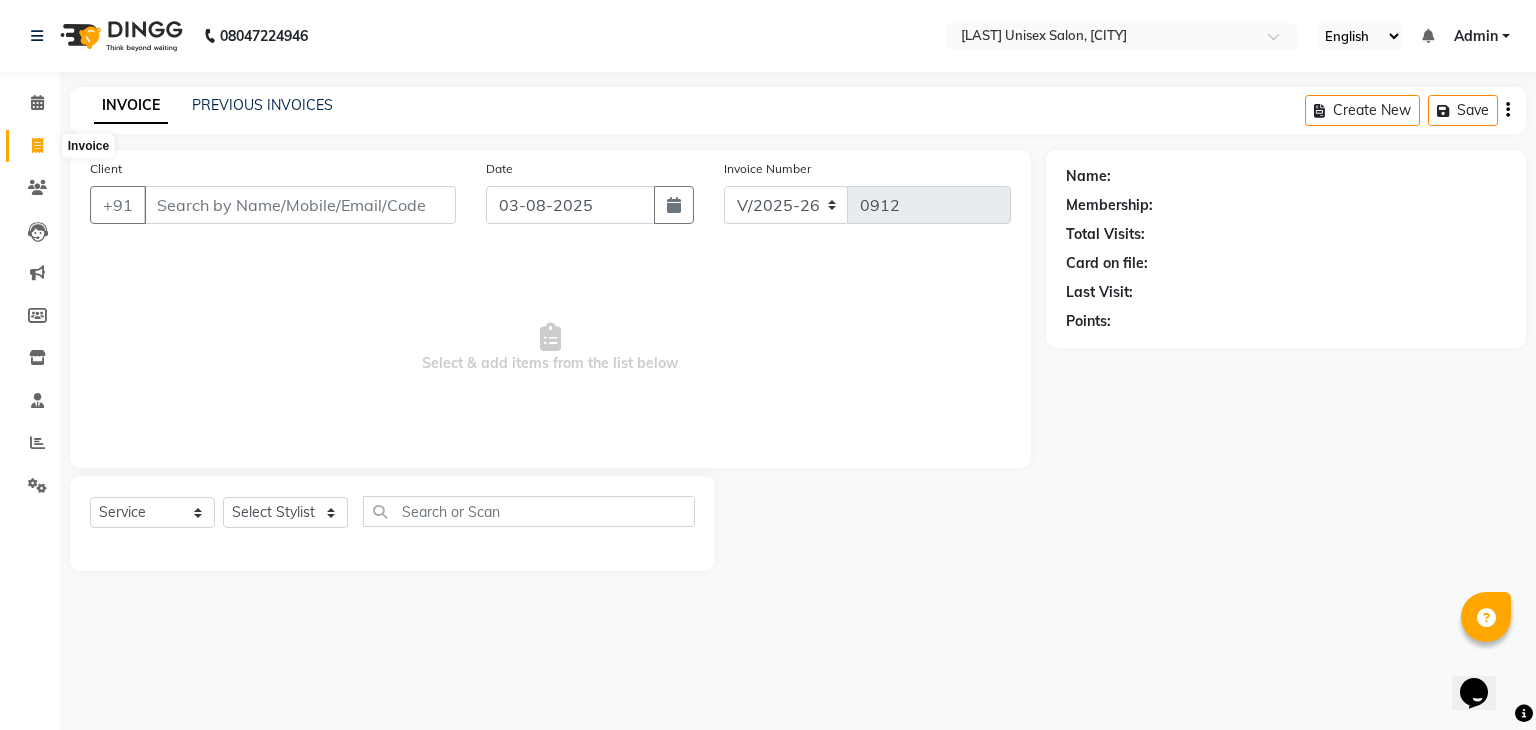 click 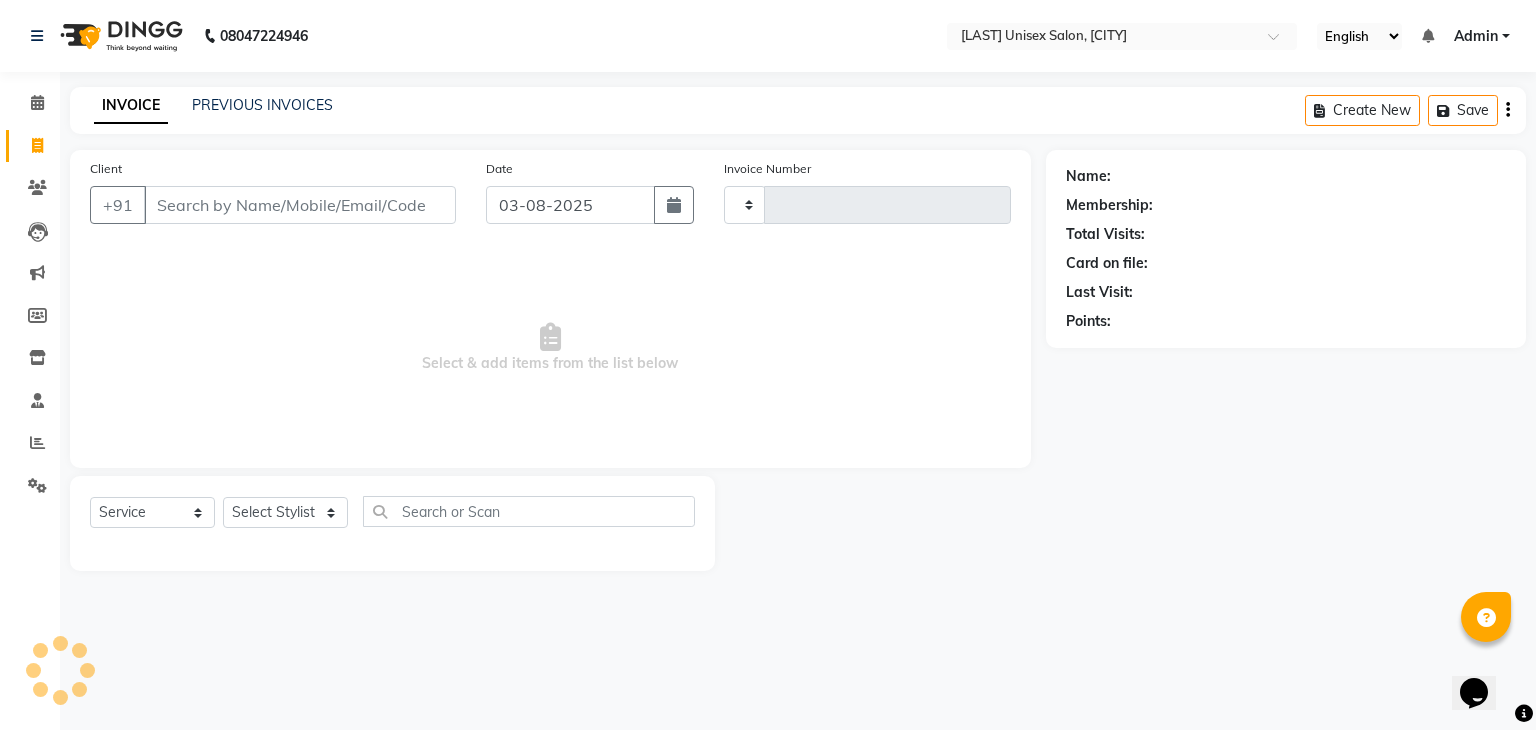 type on "0912" 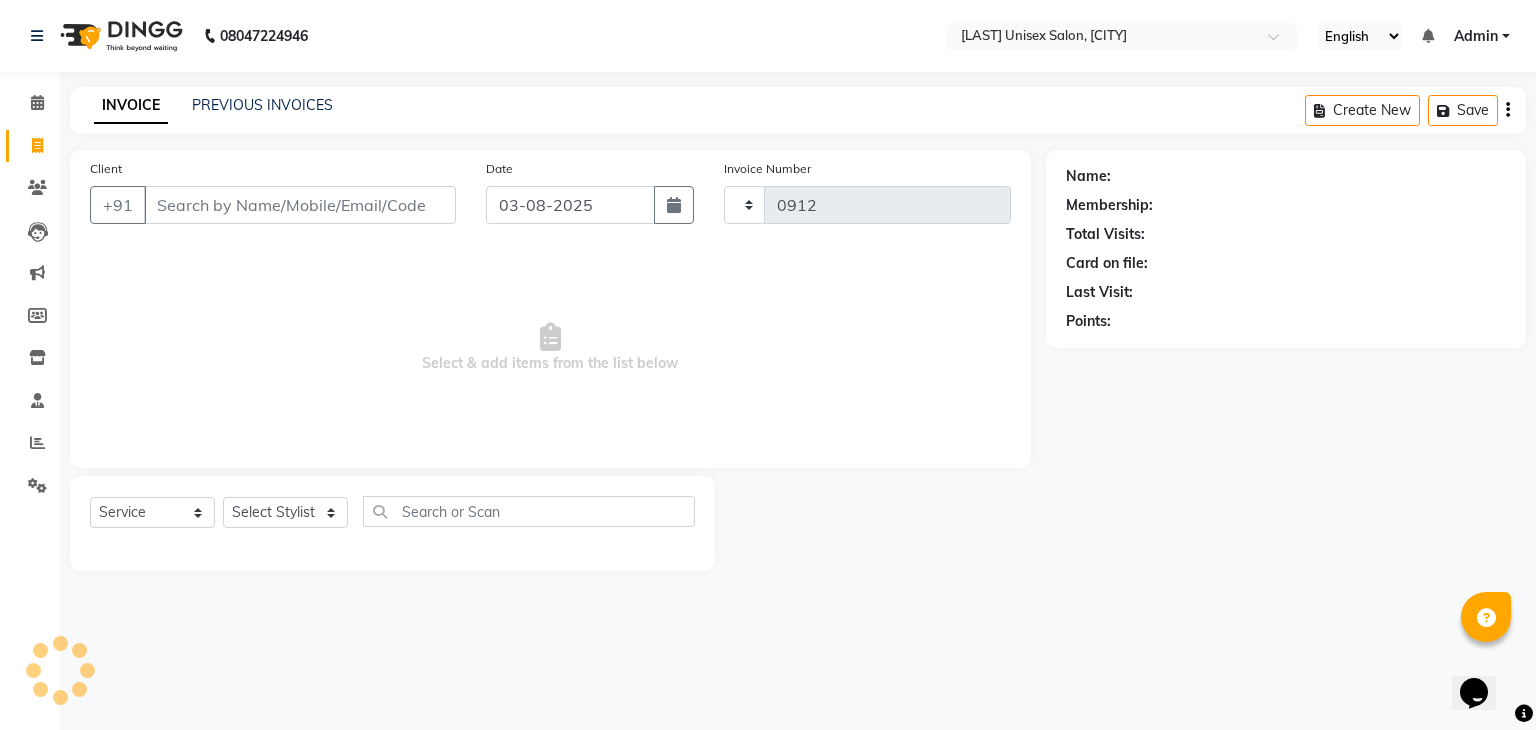 select on "6091" 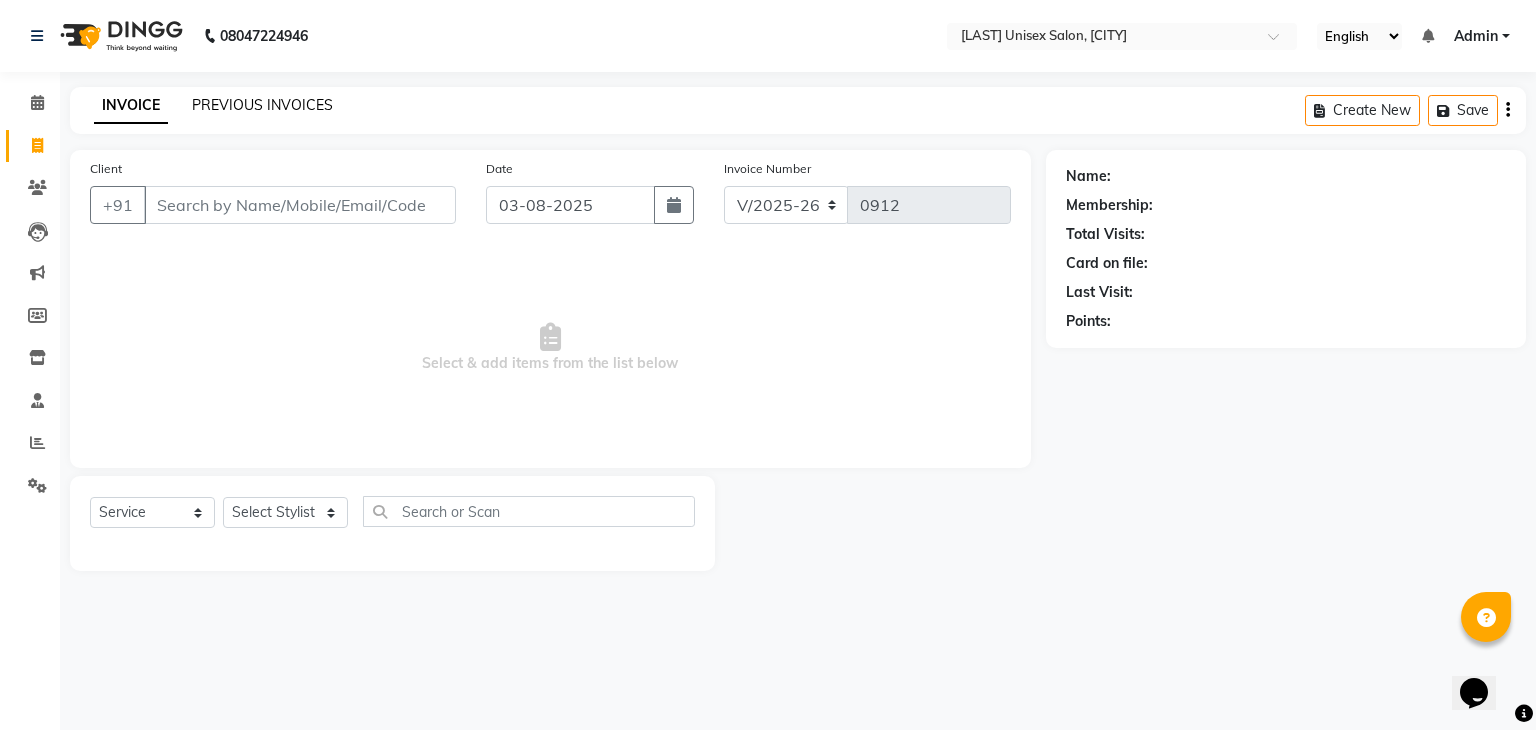 click on "PREVIOUS INVOICES" 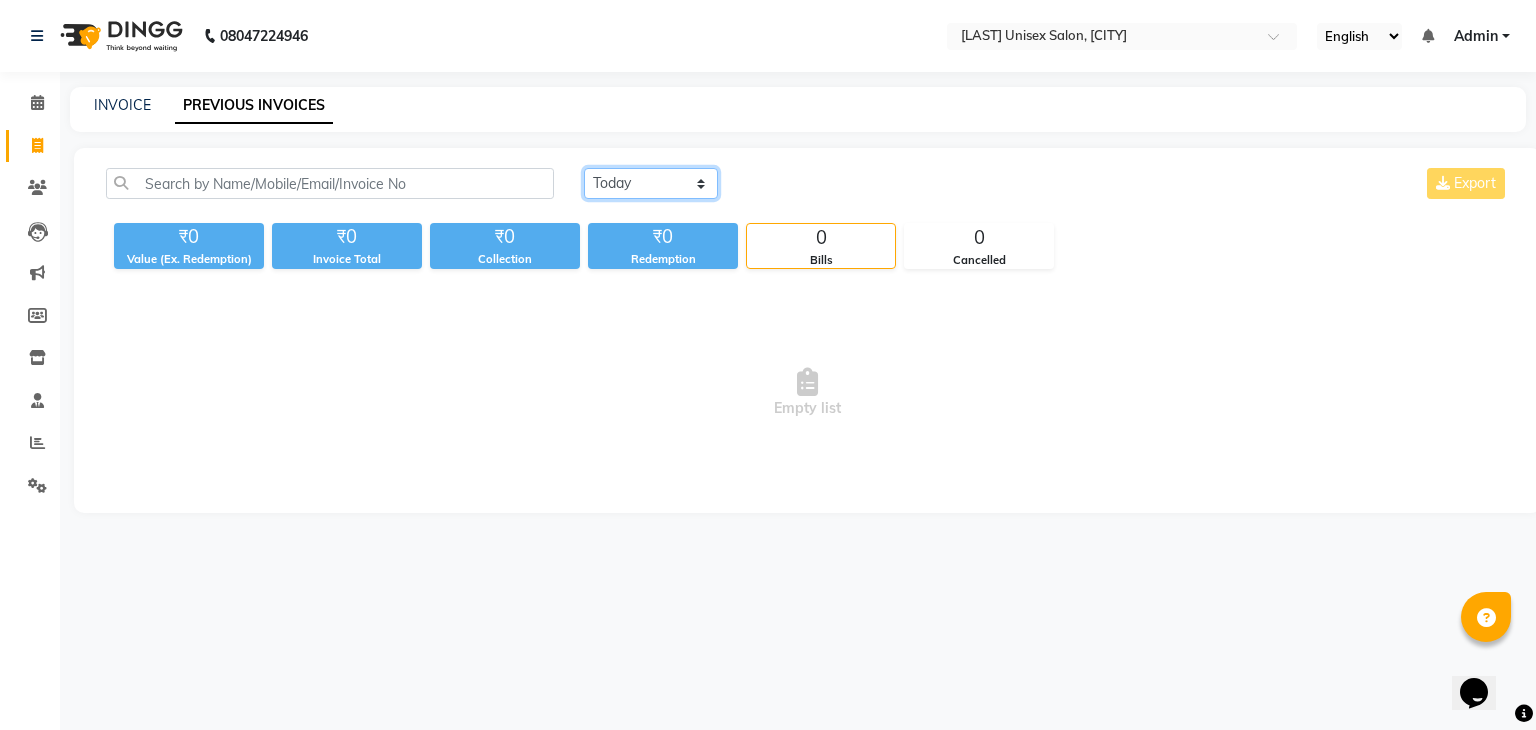 drag, startPoint x: 600, startPoint y: 184, endPoint x: 599, endPoint y: 197, distance: 13.038404 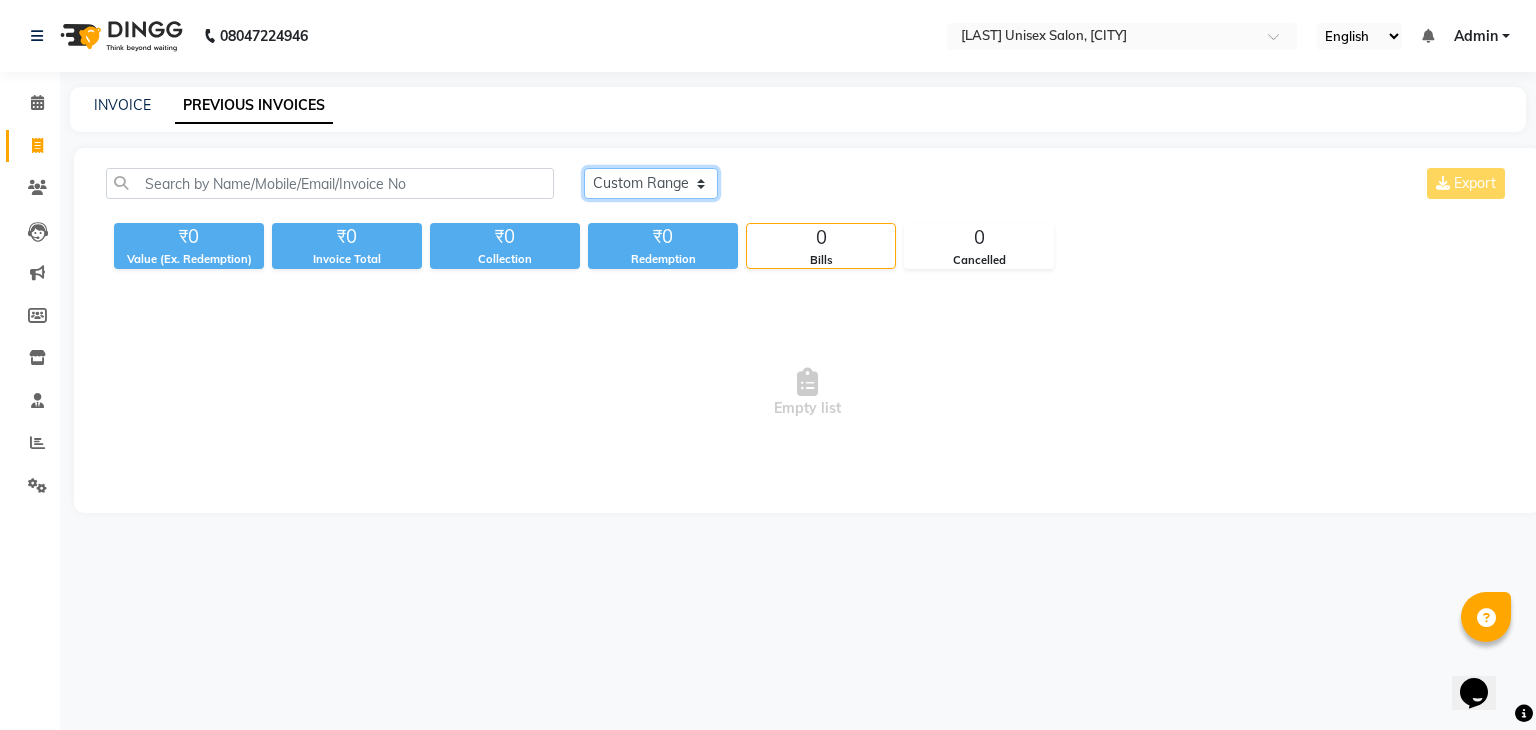 click on "Today Yesterday Custom Range" 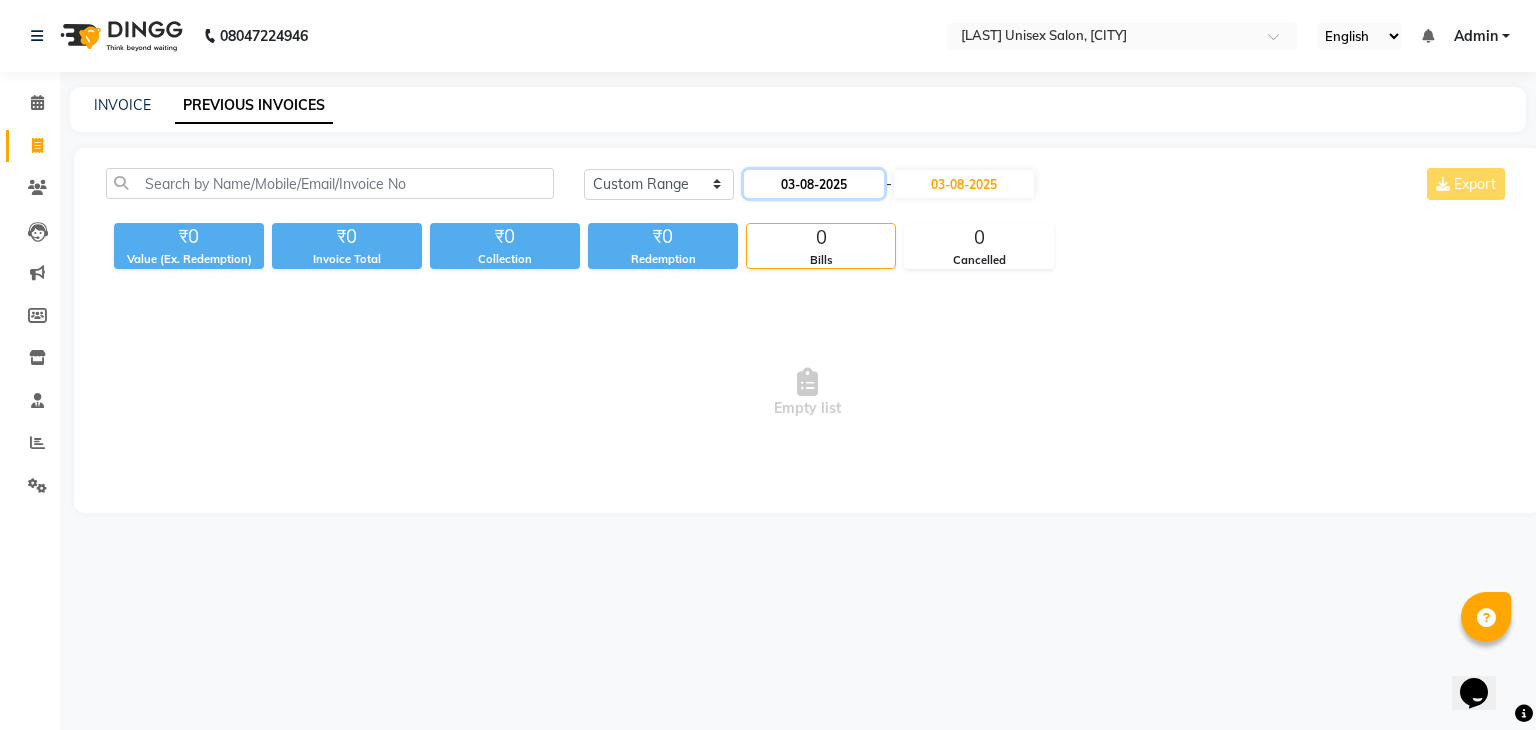 click on "03-08-2025" 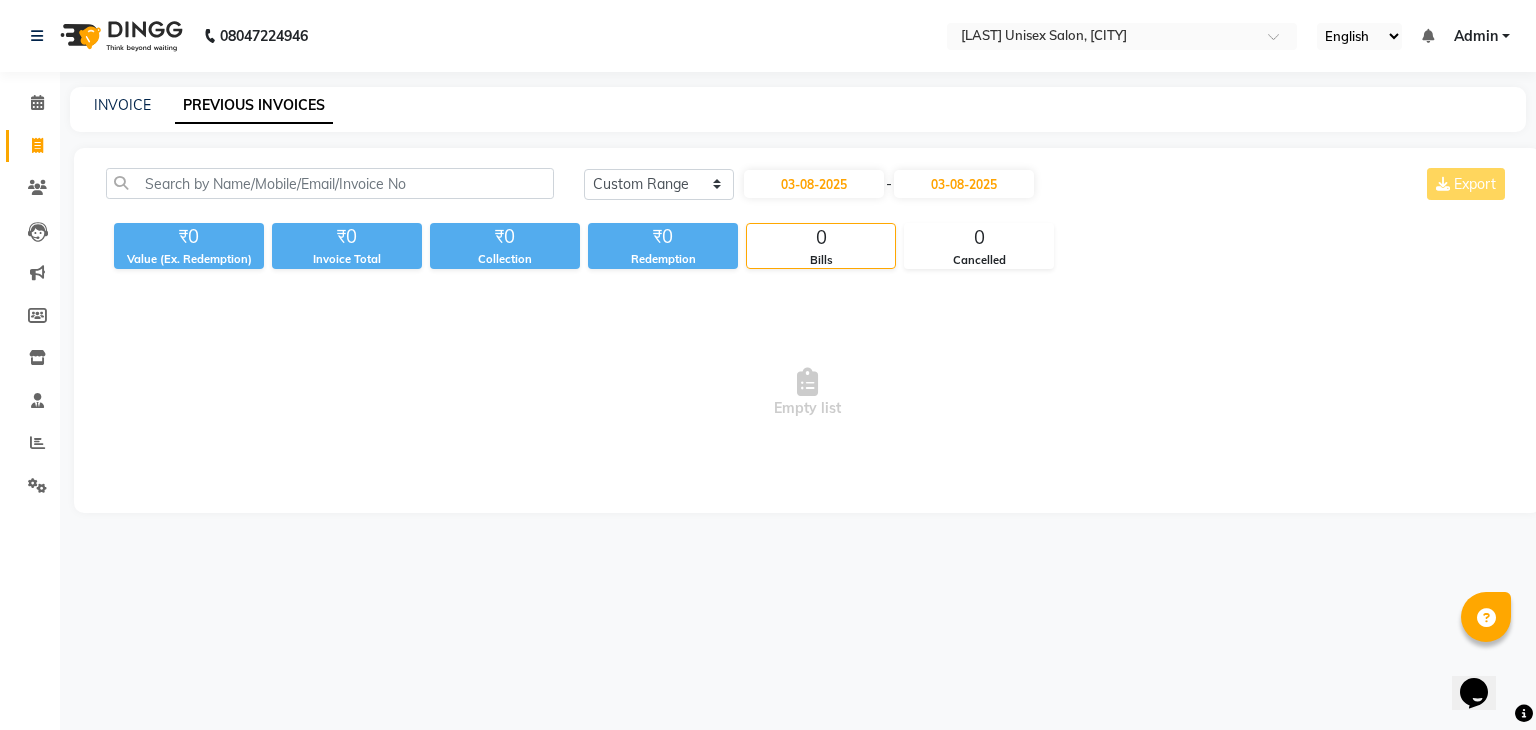 select on "8" 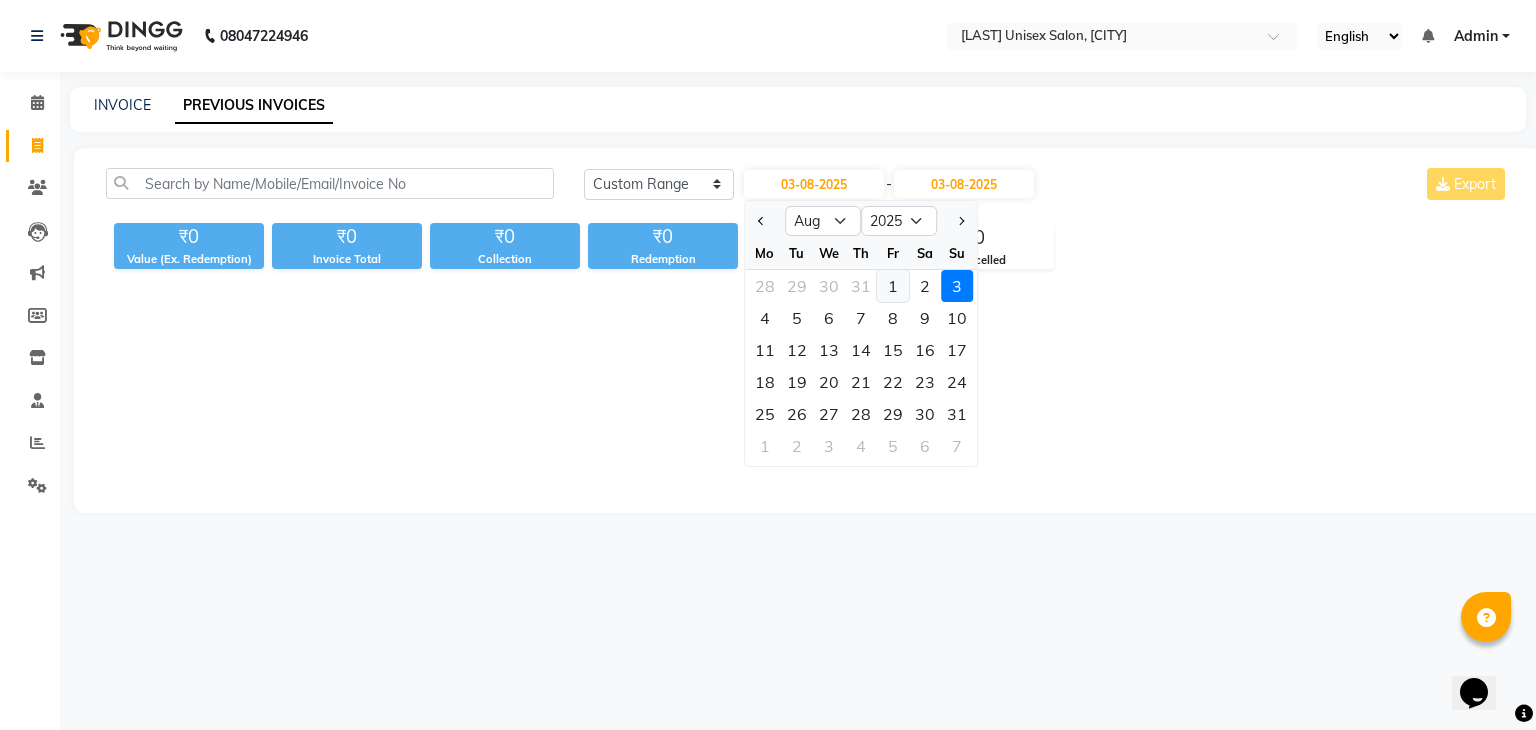 click on "1" 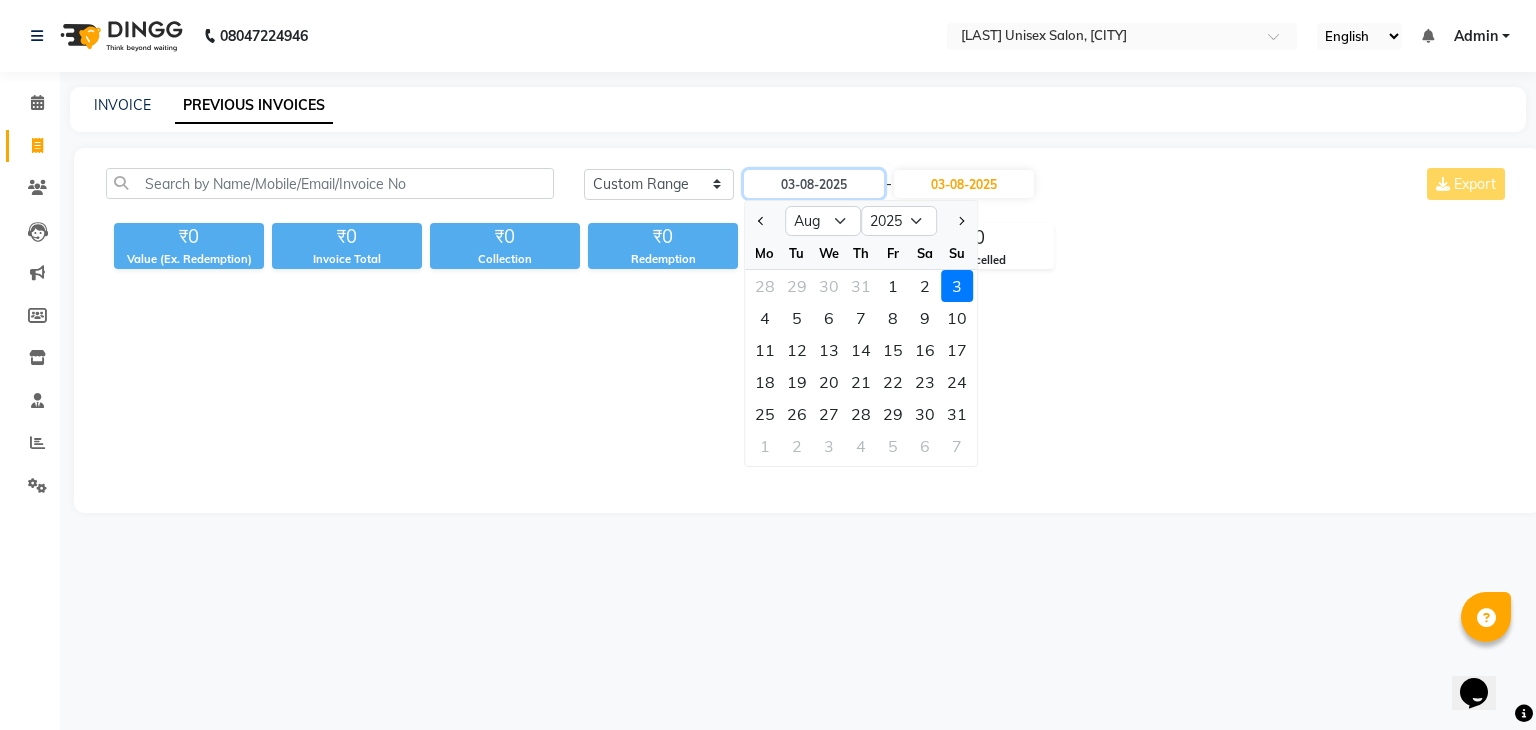 type on "01-08-2025" 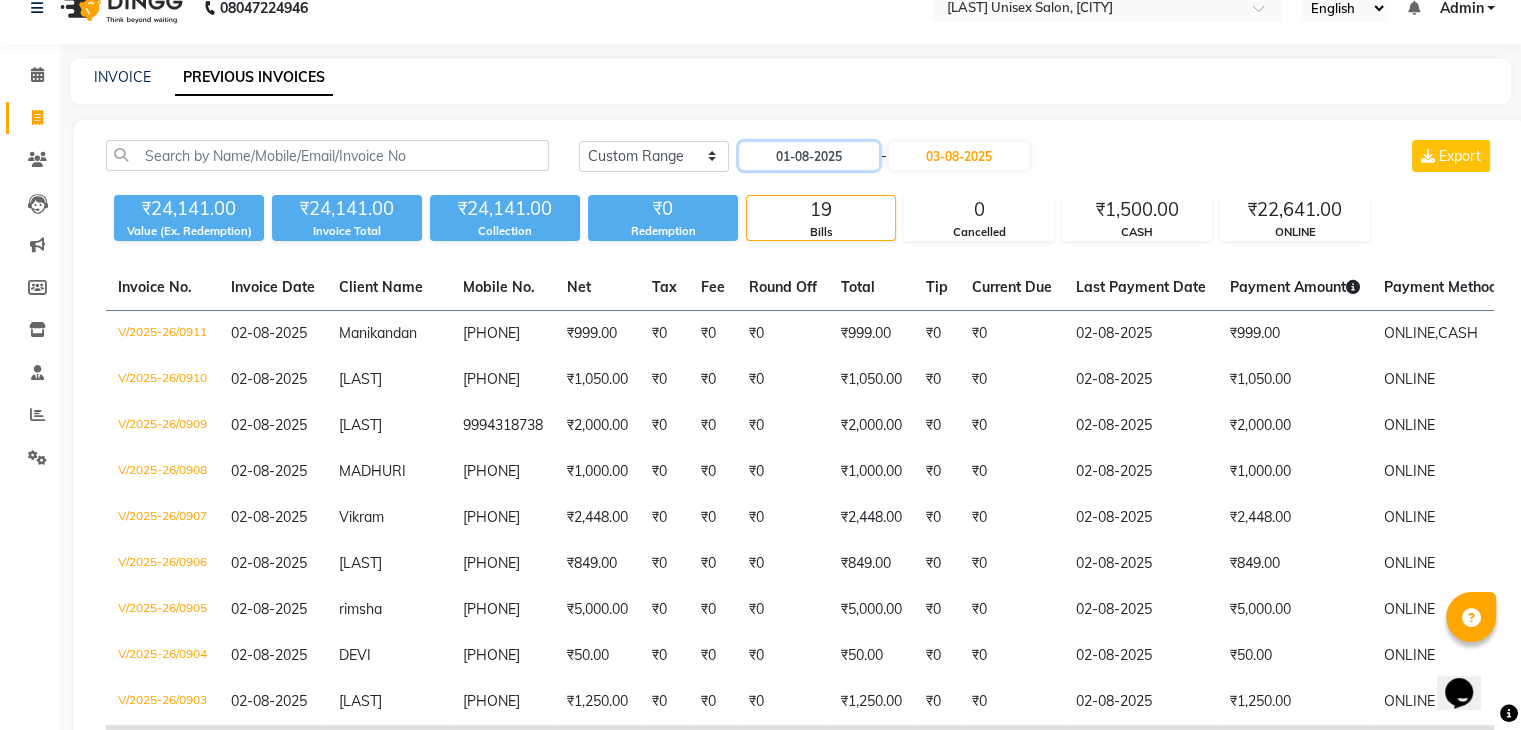scroll, scrollTop: 0, scrollLeft: 0, axis: both 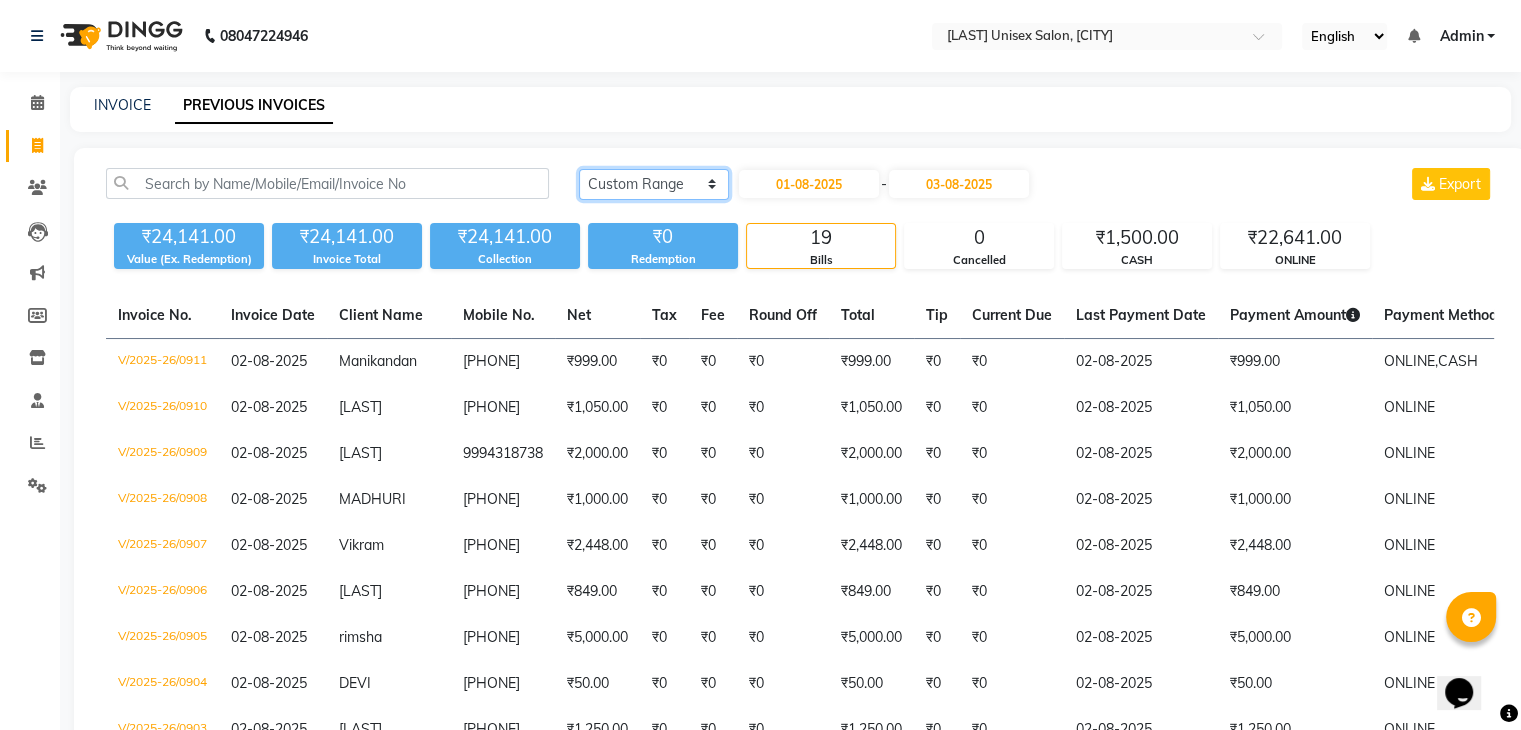 click on "Today Yesterday Custom Range" 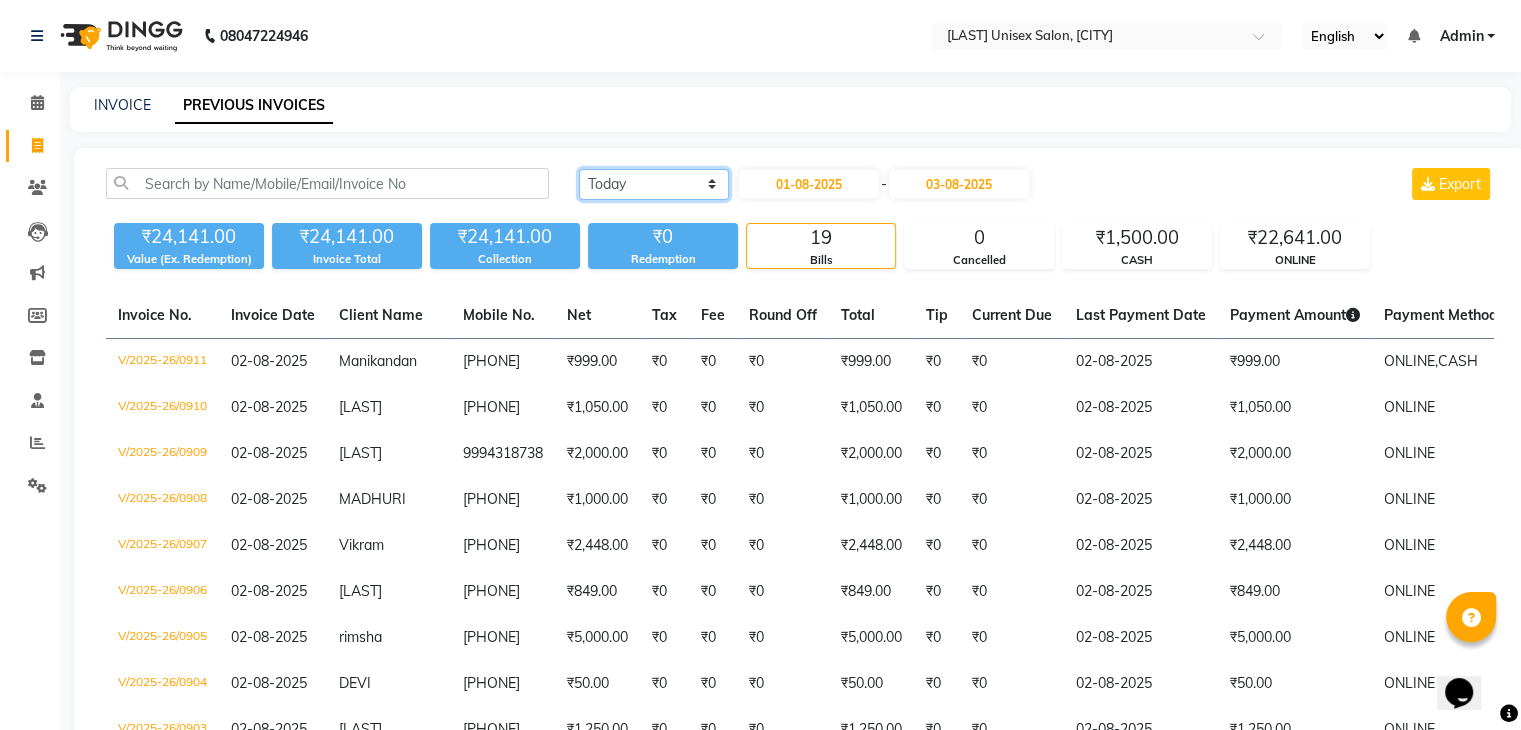 click on "Today Yesterday Custom Range" 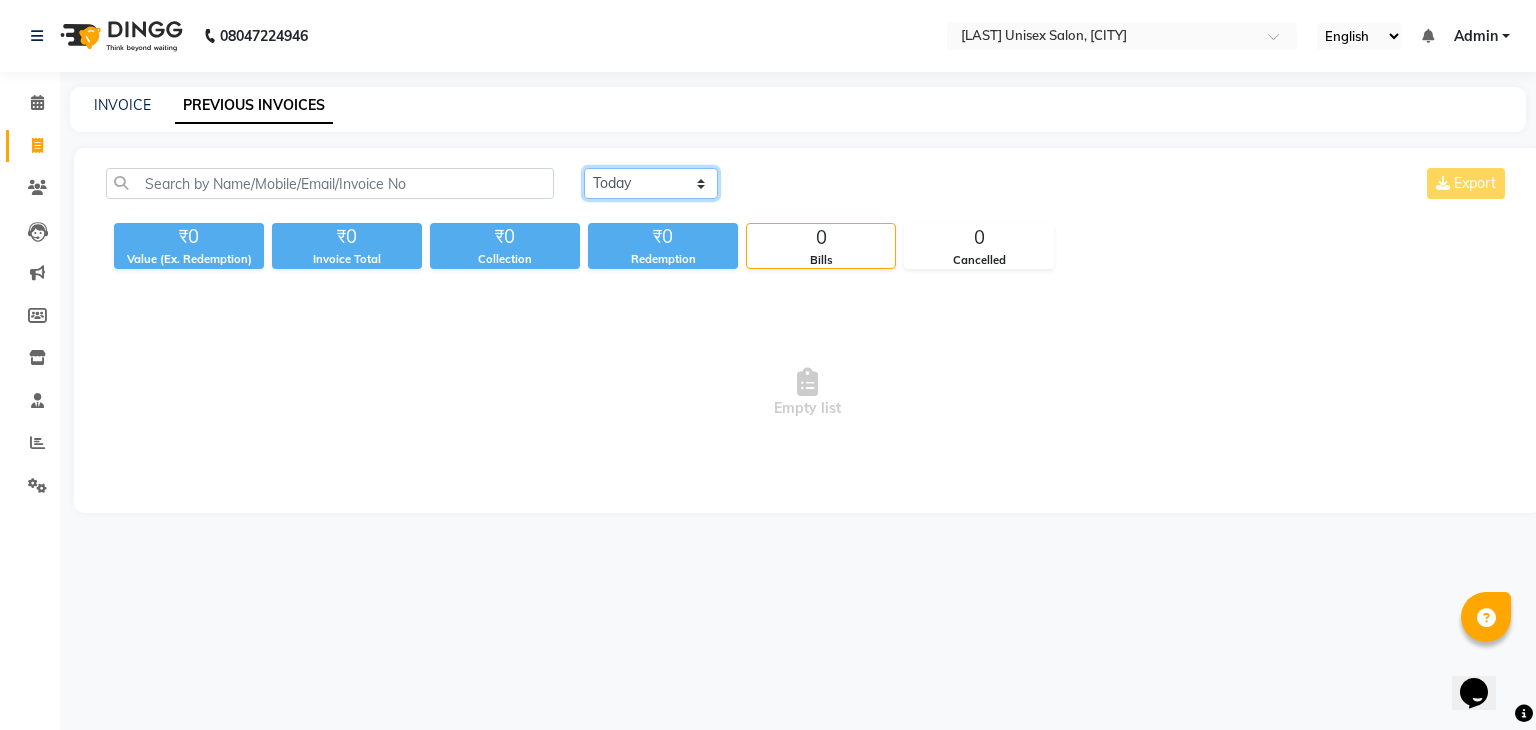 click on "Today Yesterday Custom Range" 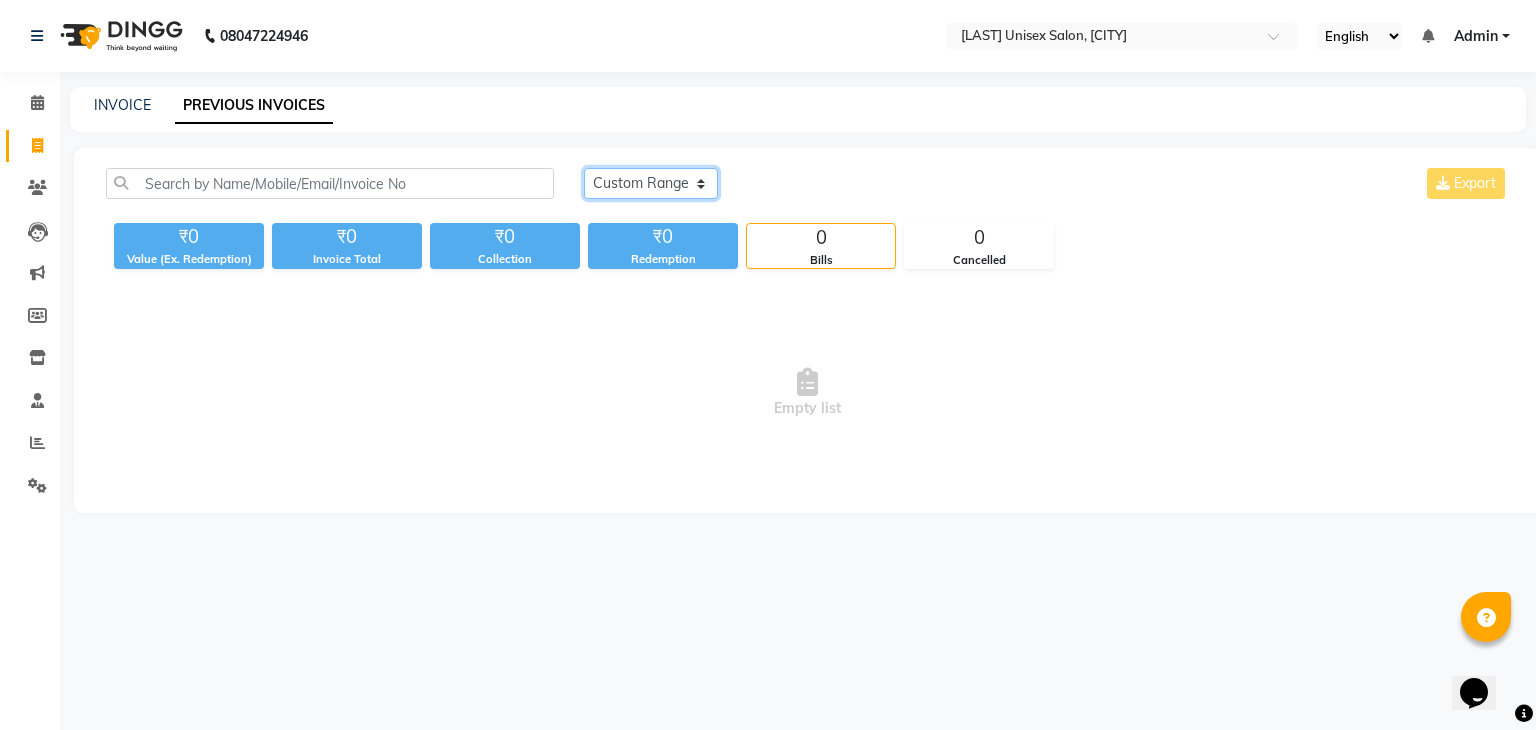 click on "Today Yesterday Custom Range" 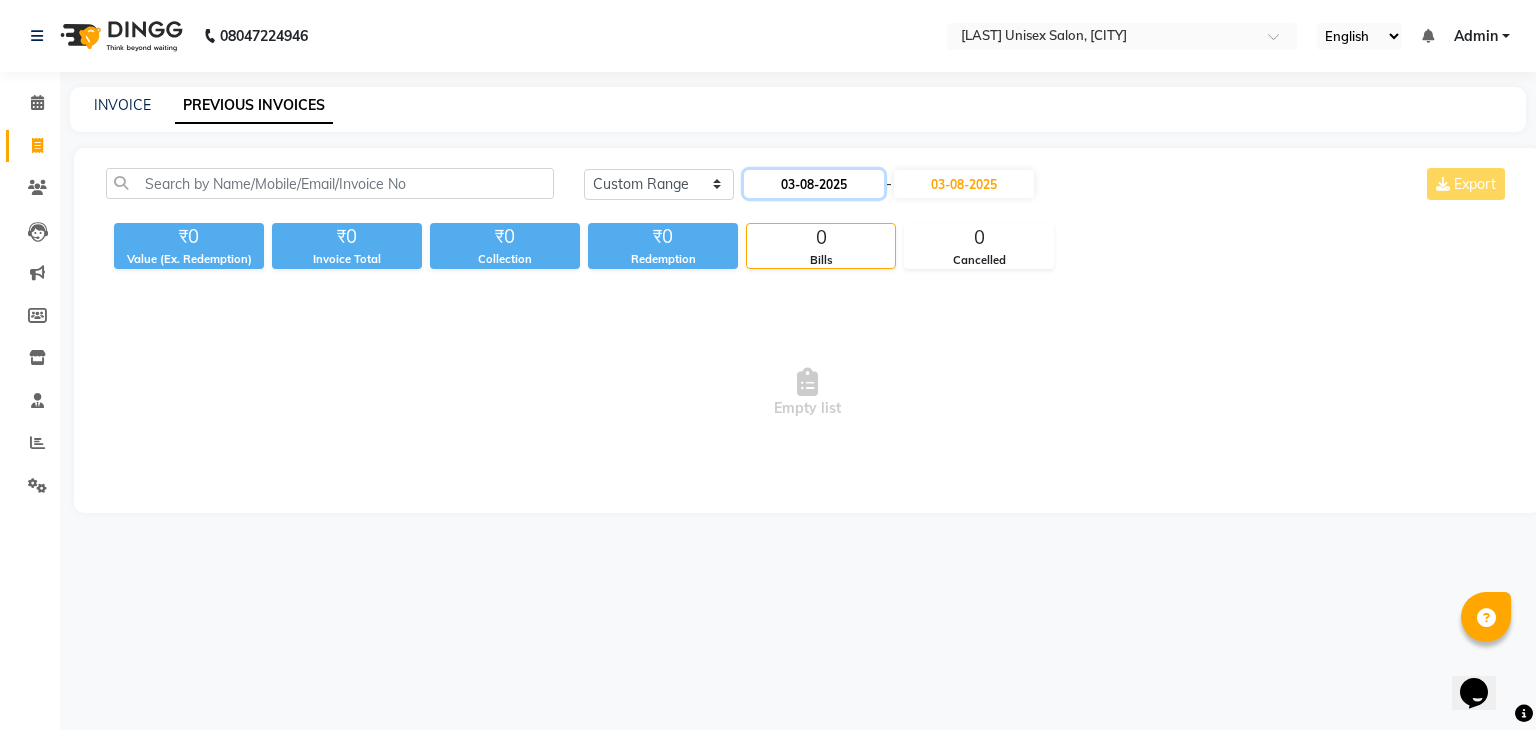 click on "03-08-2025" 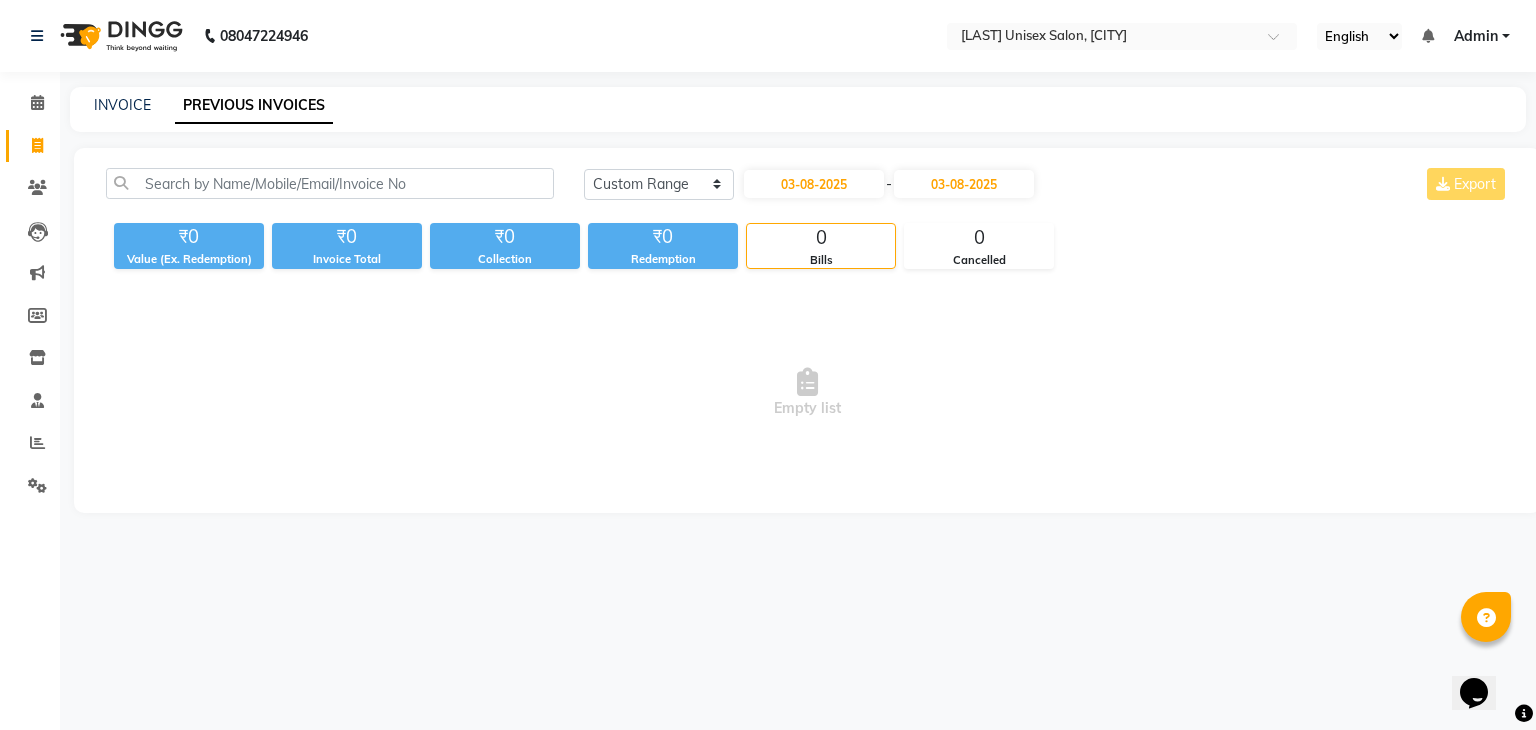 select on "8" 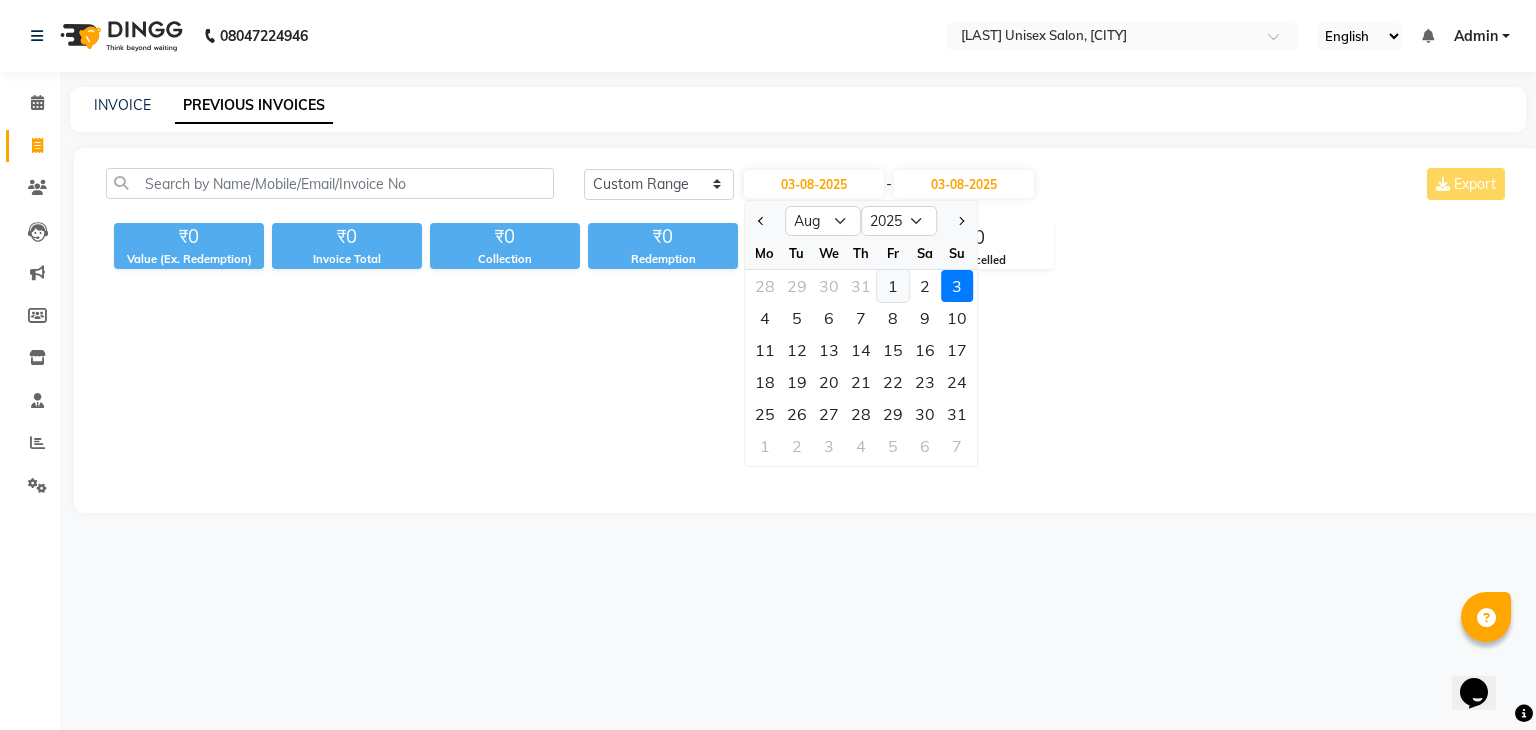 click on "1" 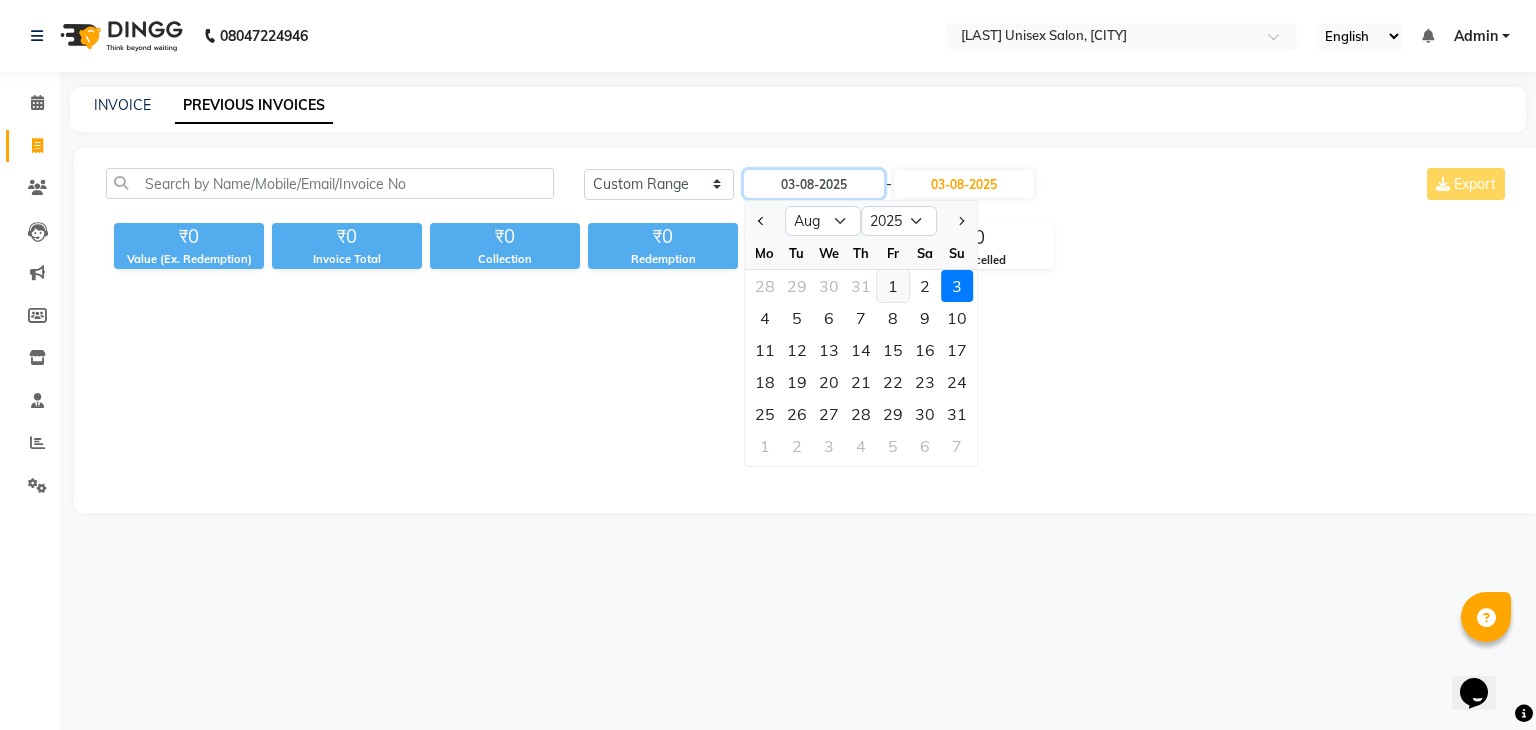 type on "01-08-2025" 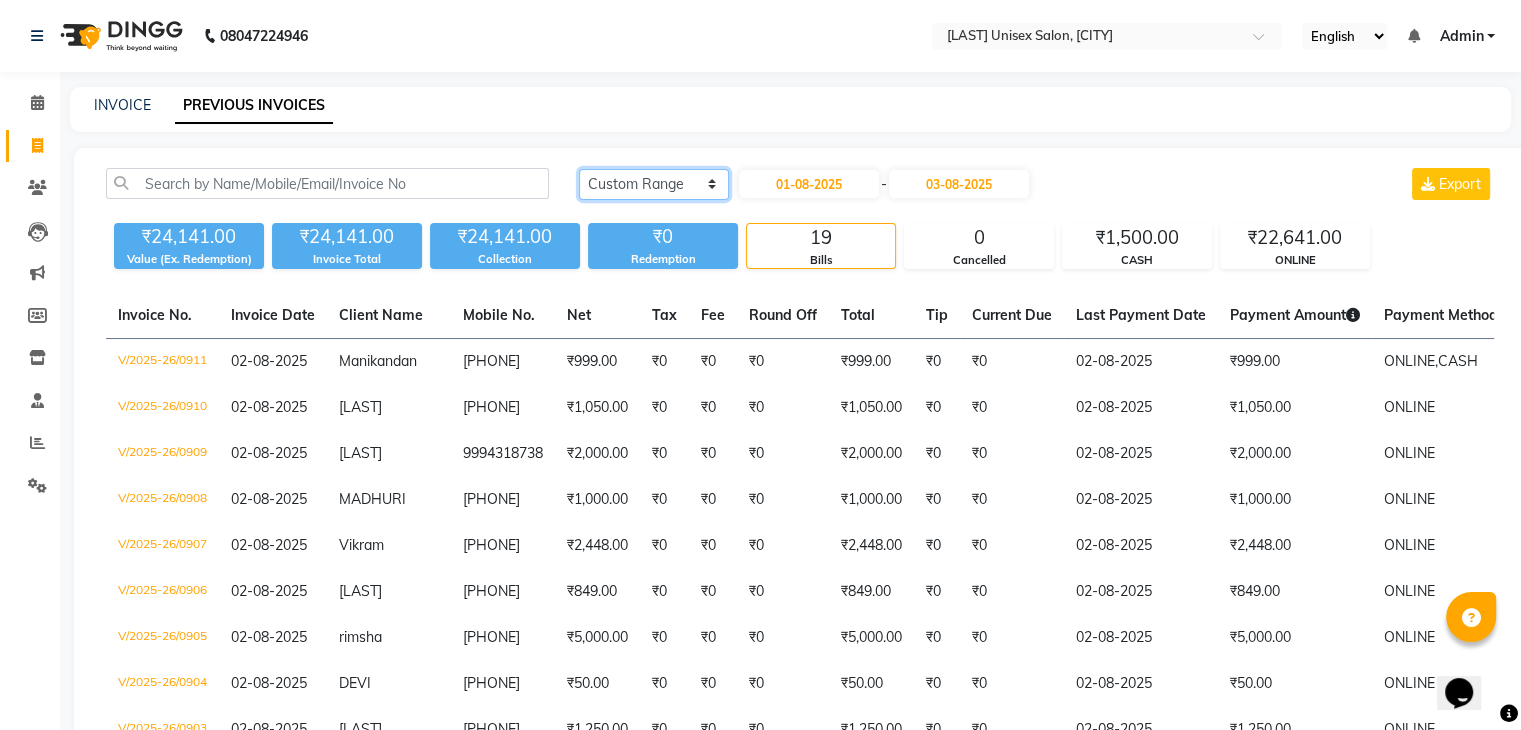 click on "Today Yesterday Custom Range" 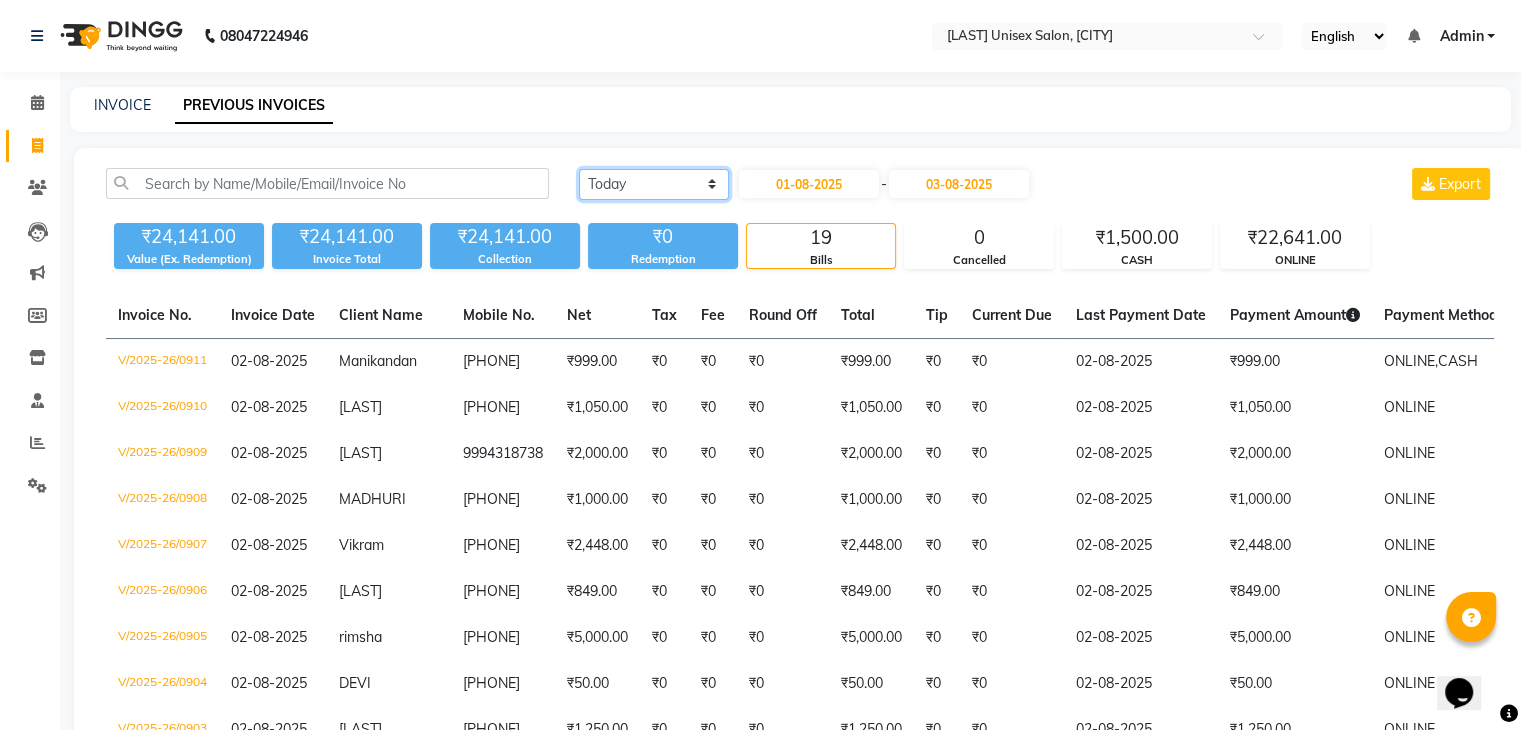 click on "Today Yesterday Custom Range" 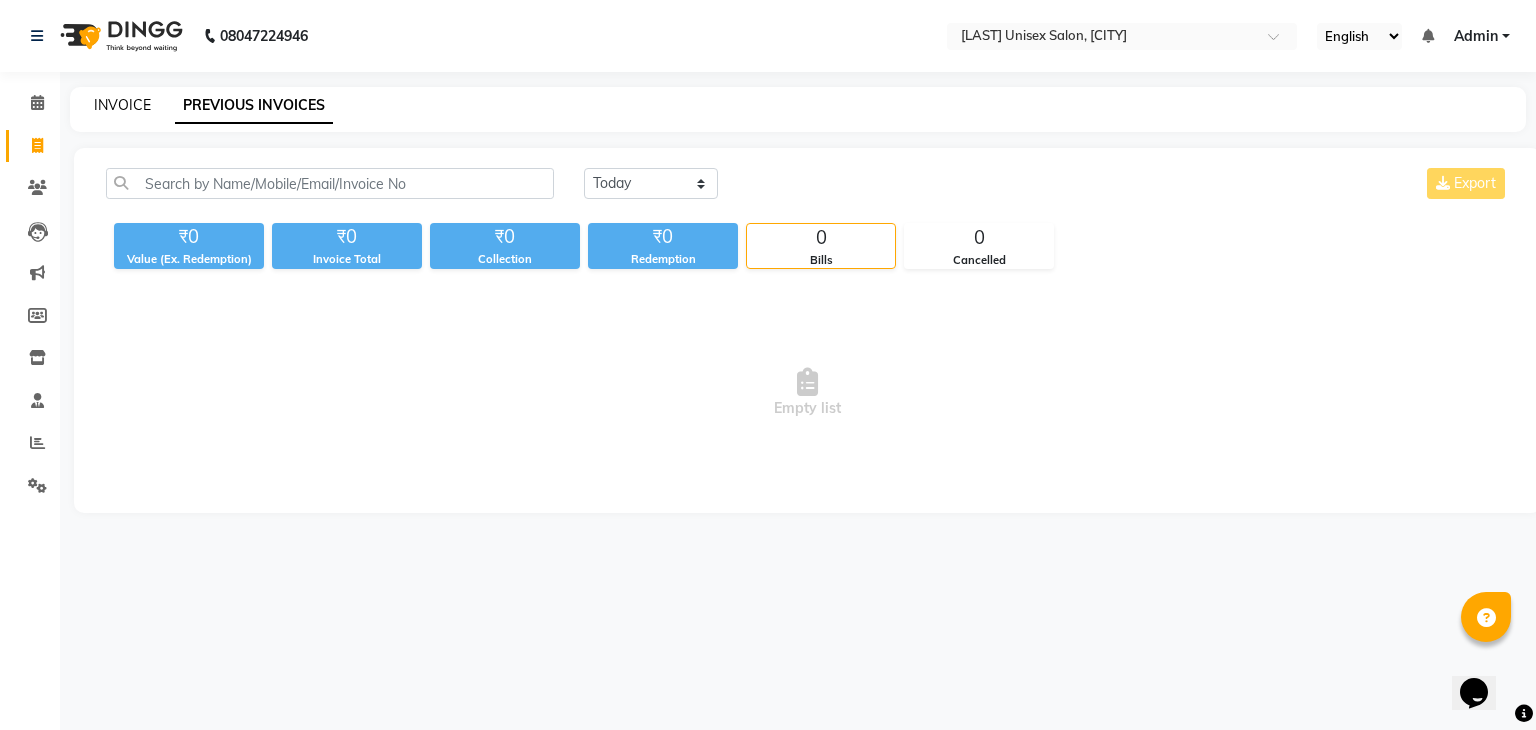click on "INVOICE" 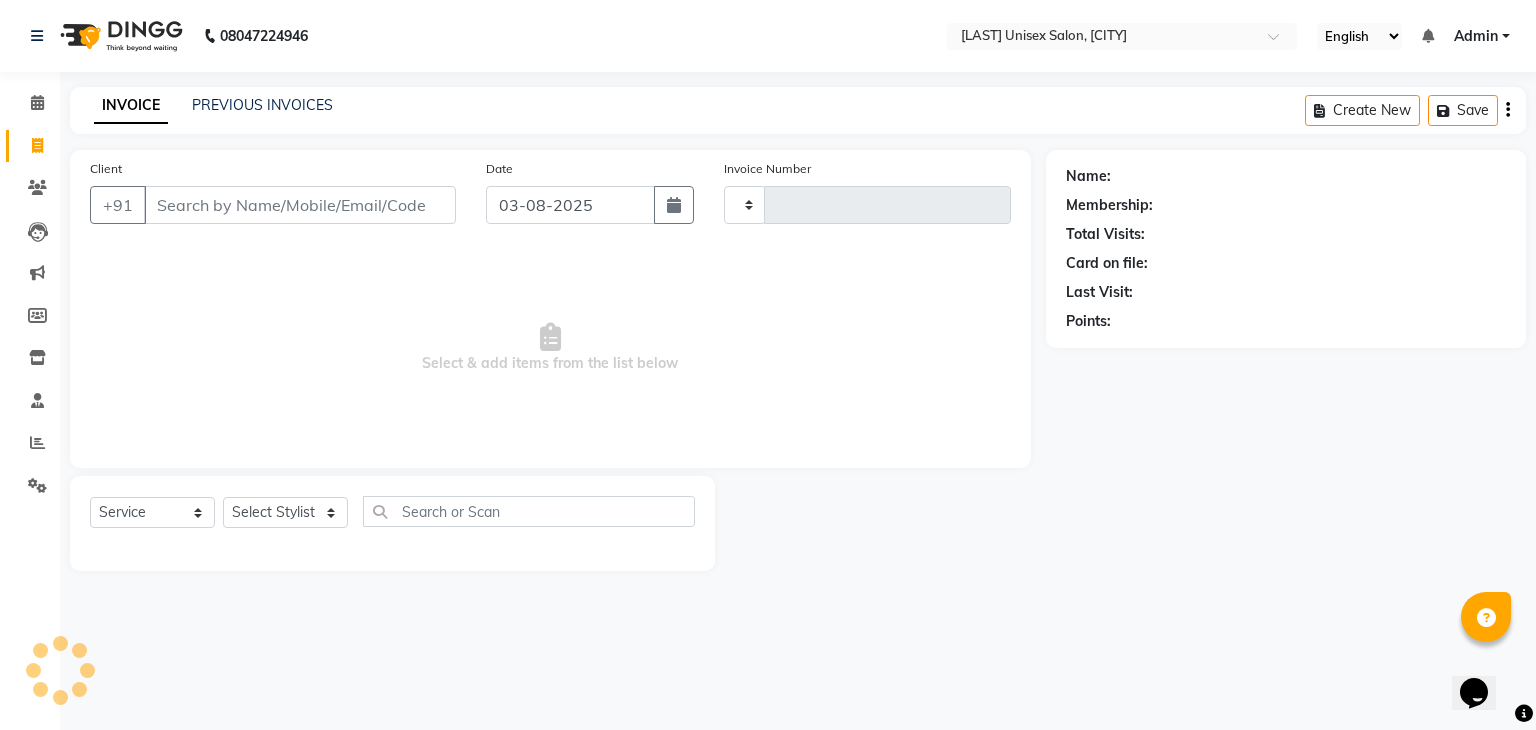 type on "0912" 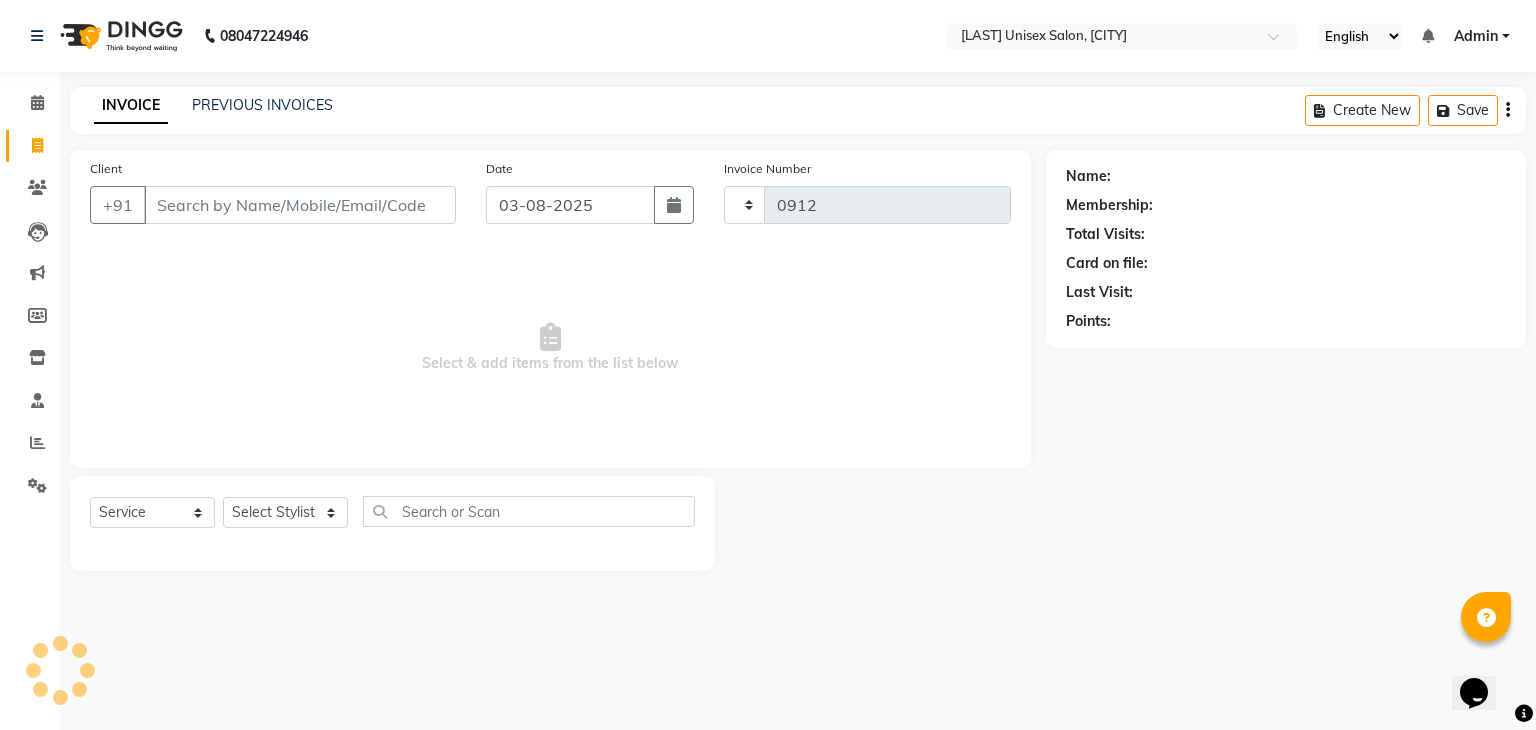 select on "6091" 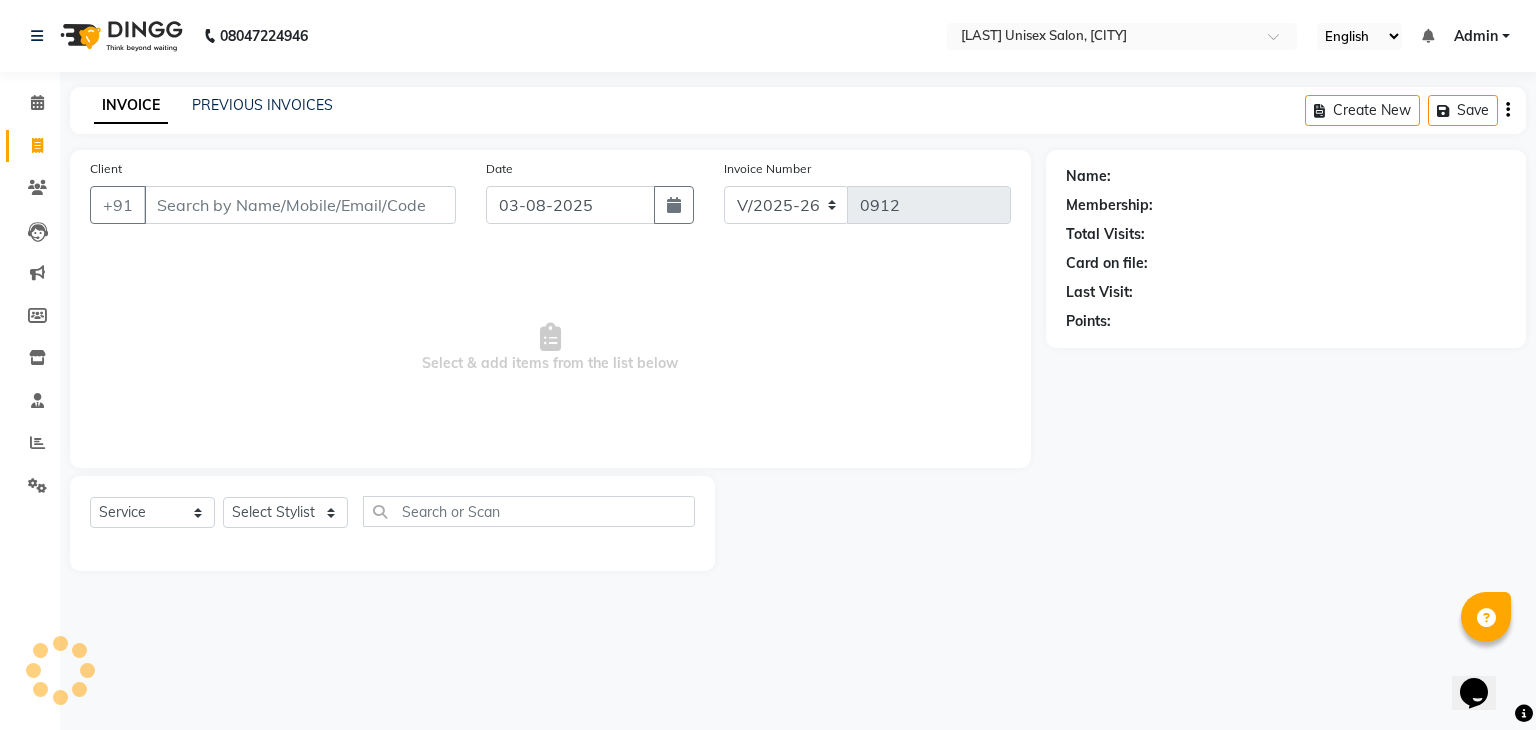 click on "Client" at bounding box center [300, 205] 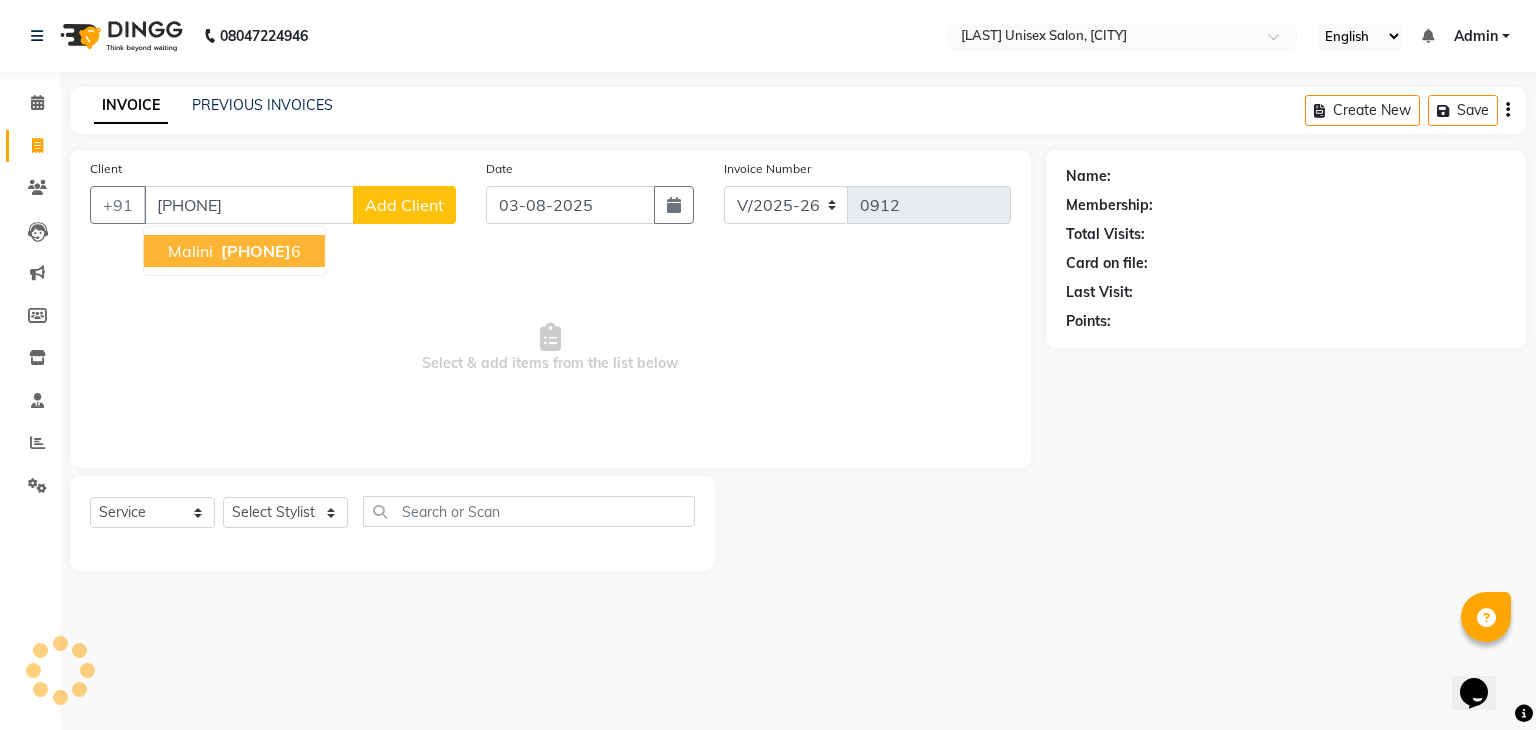 type on "[PHONE]" 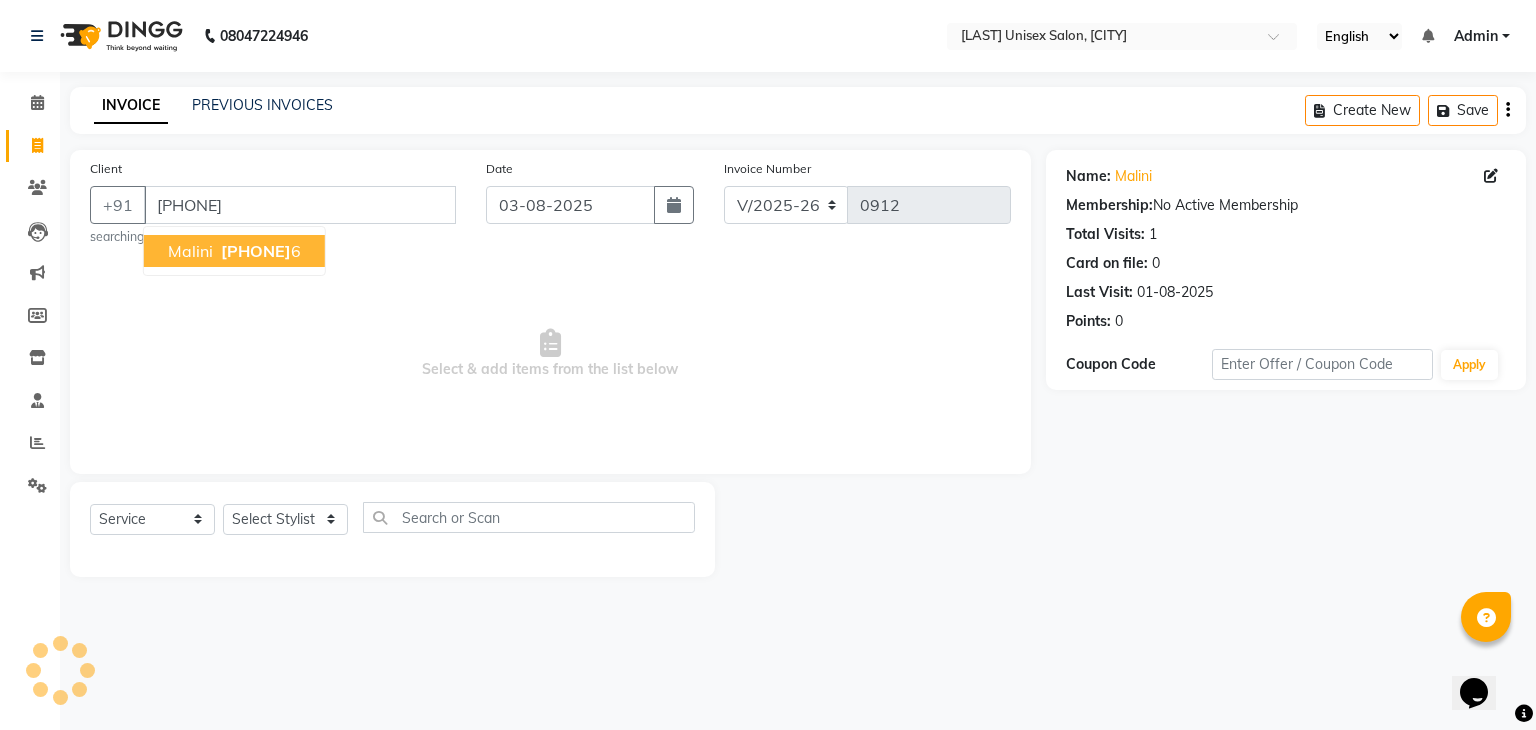 click on "Malini" at bounding box center (190, 251) 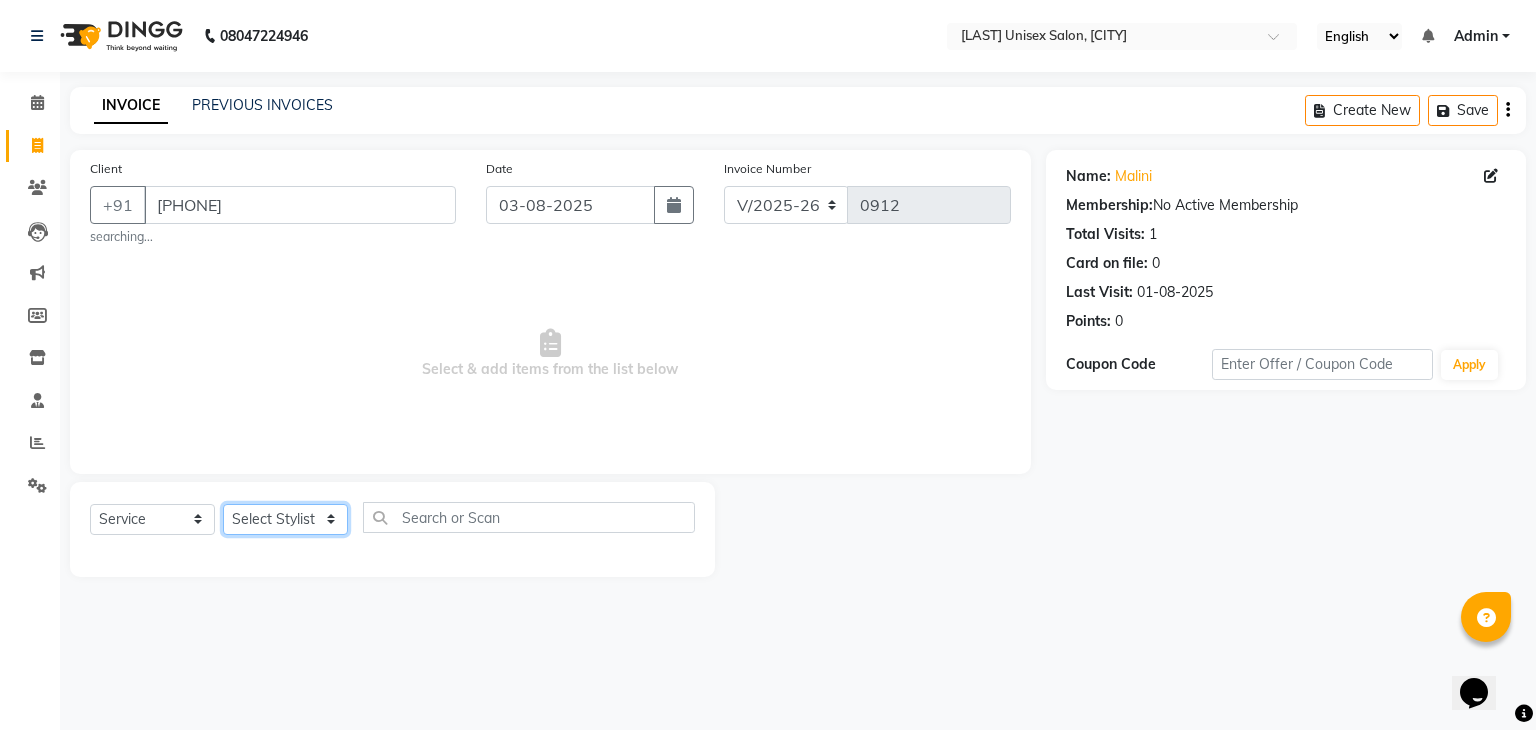 click on "Select Stylist [LAST] beauty [LAST] [LAST] (BEAUTY THERAPIST) [LAST] [LAST] [LAST] [LAST]" 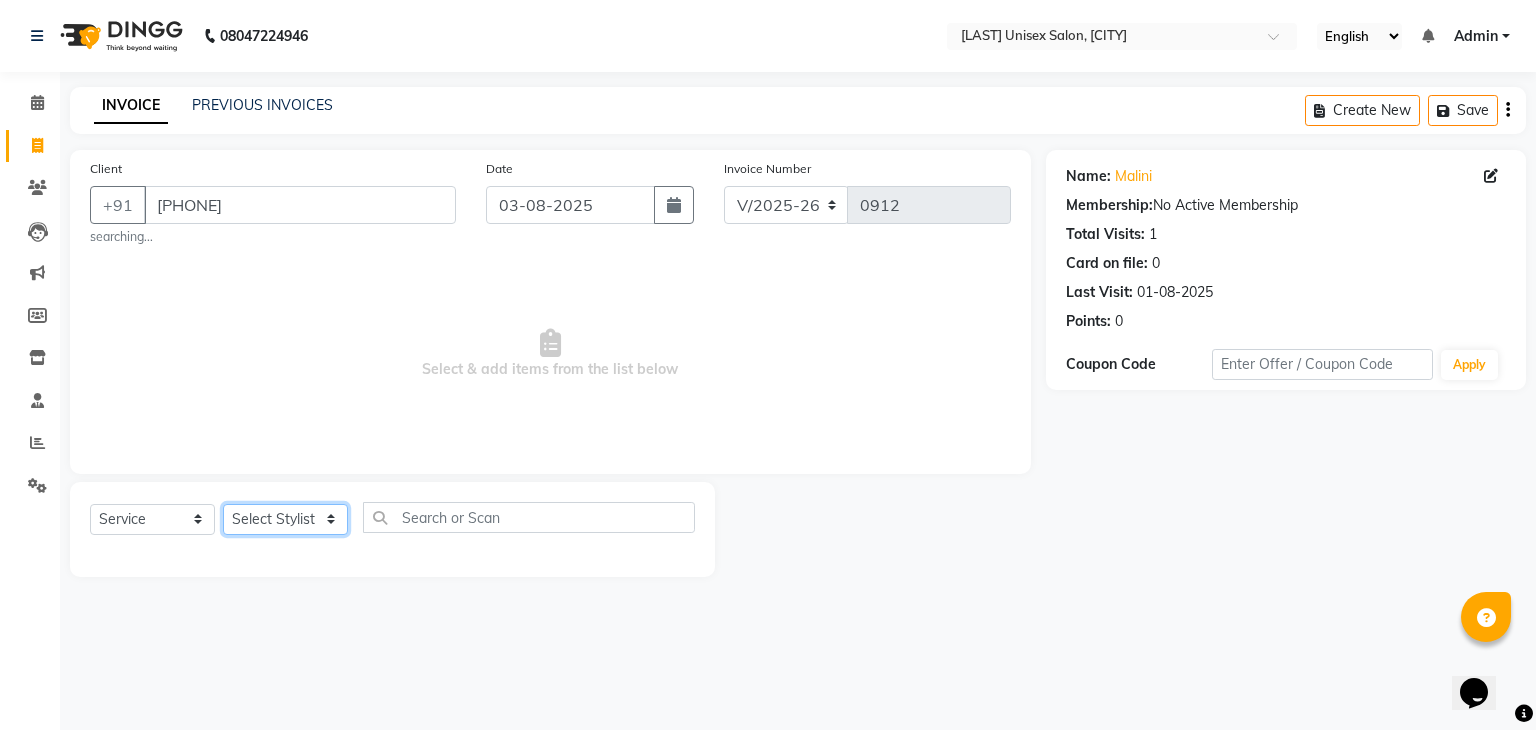 select on "73956" 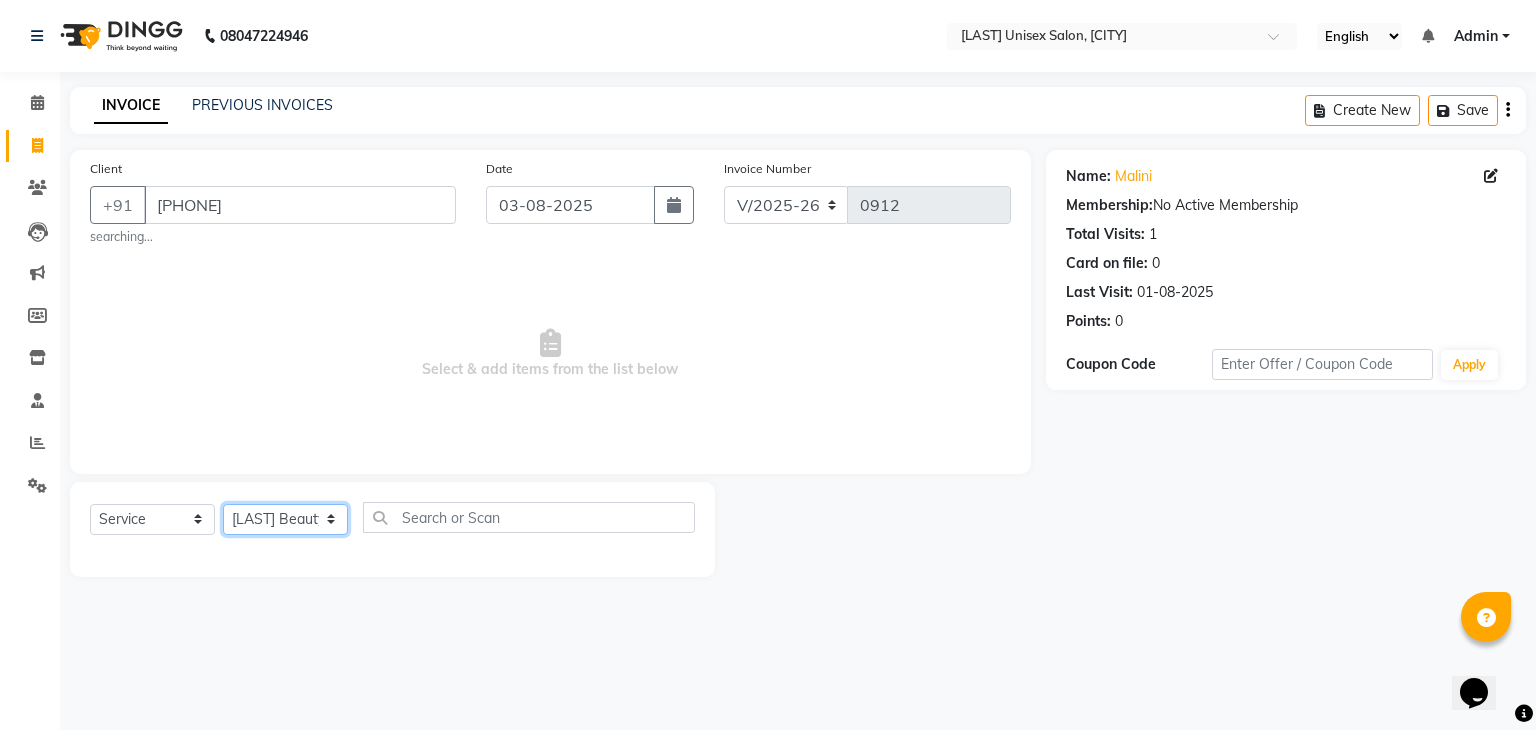 click on "Select Stylist [LAST] beauty [LAST] [LAST] (BEAUTY THERAPIST) [LAST] [LAST] [LAST] [LAST]" 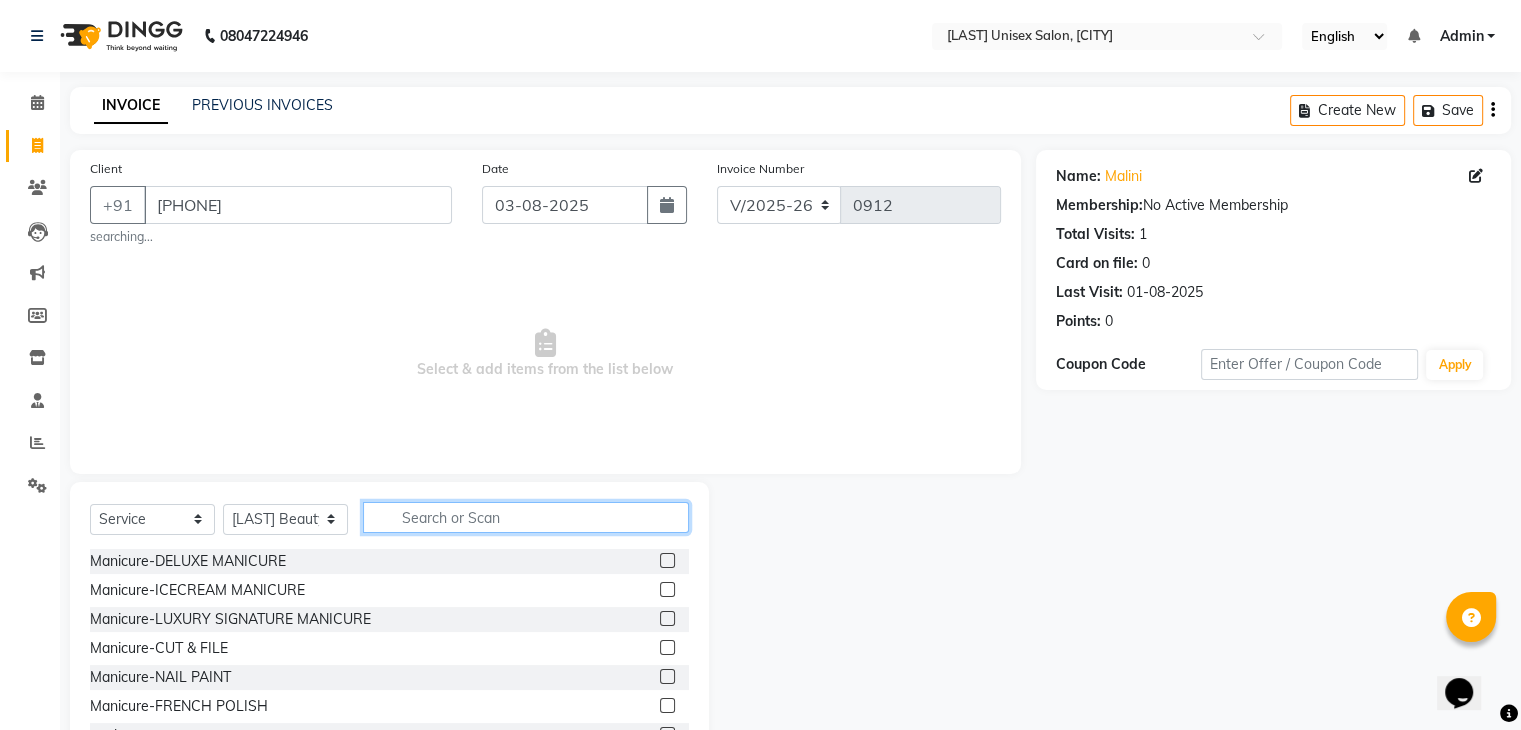 click 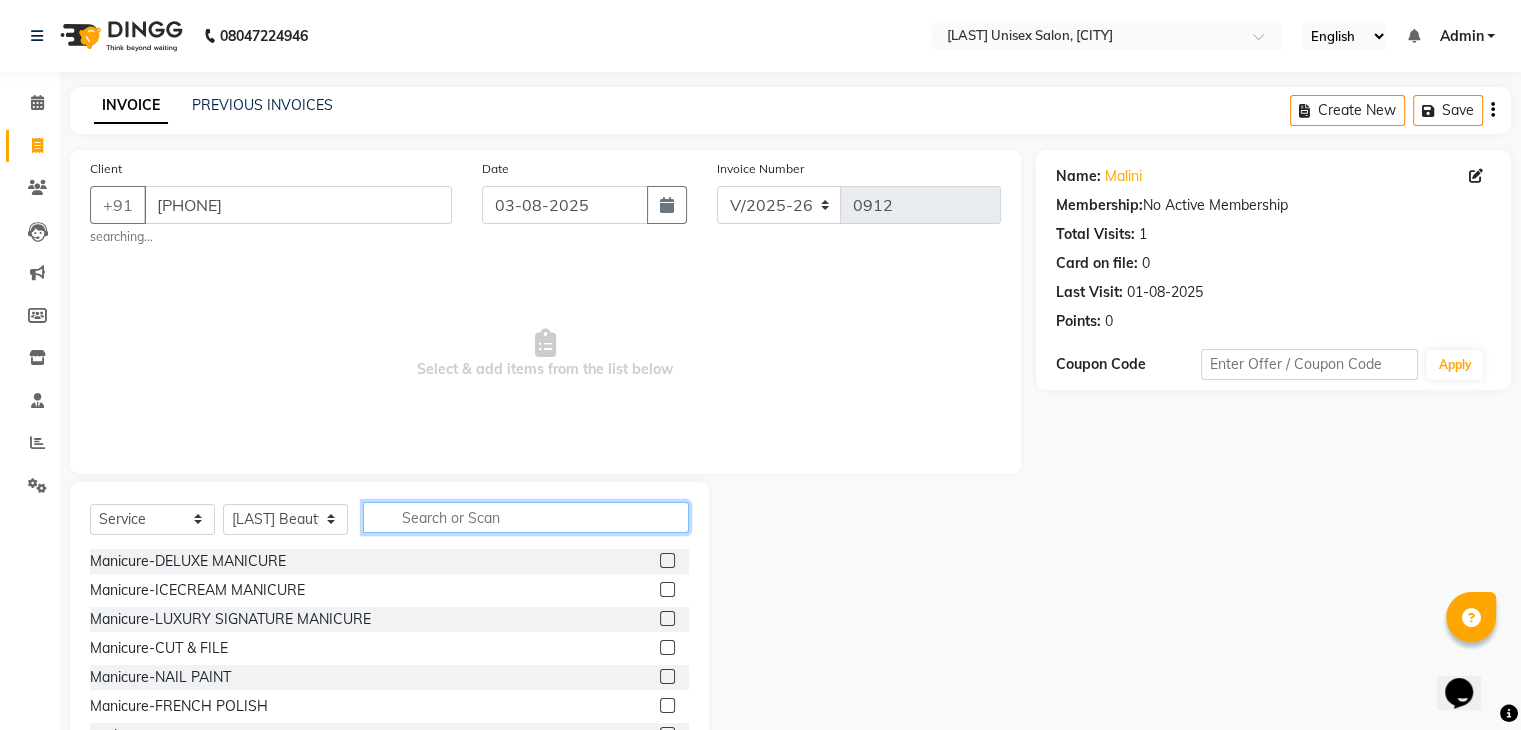 click 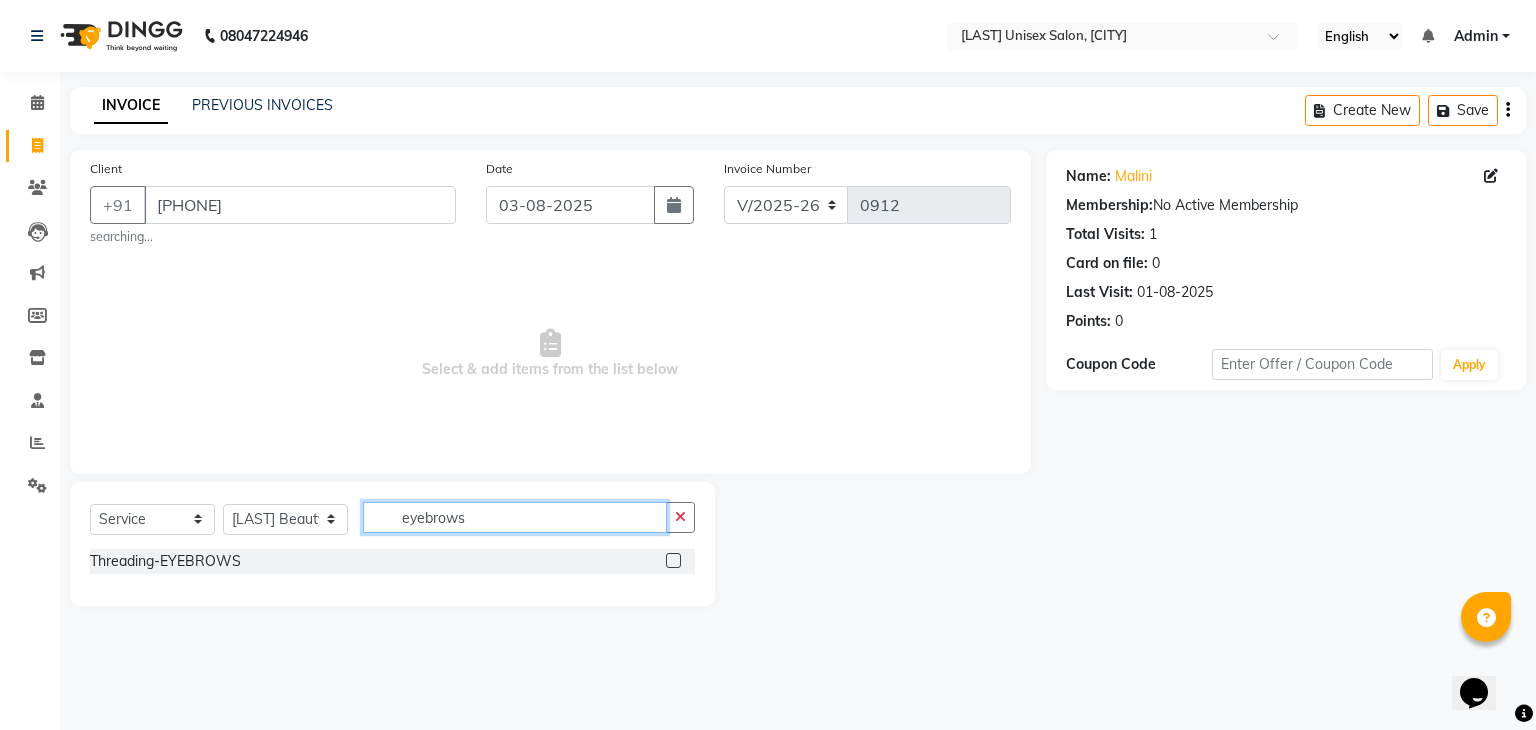 type on "eyebrows" 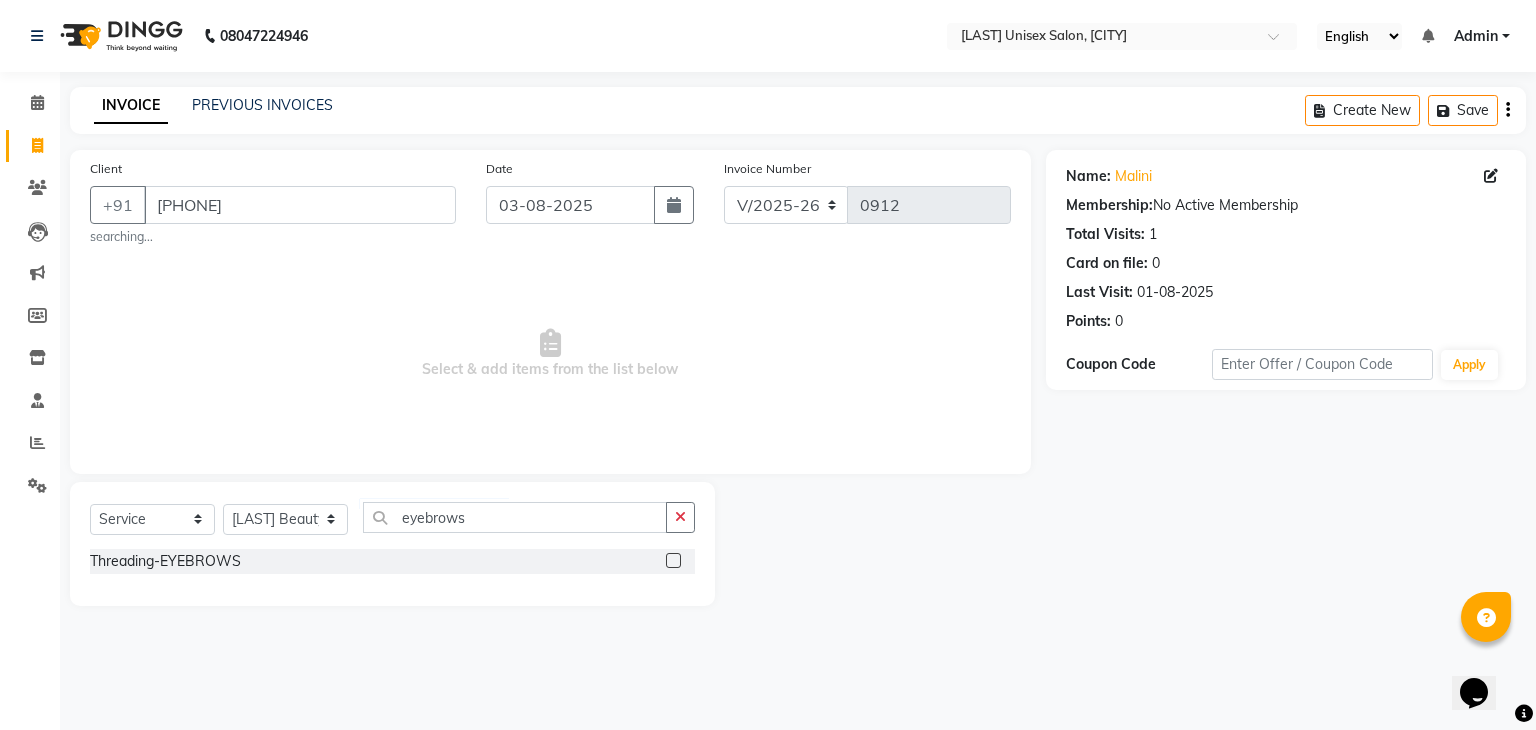 click 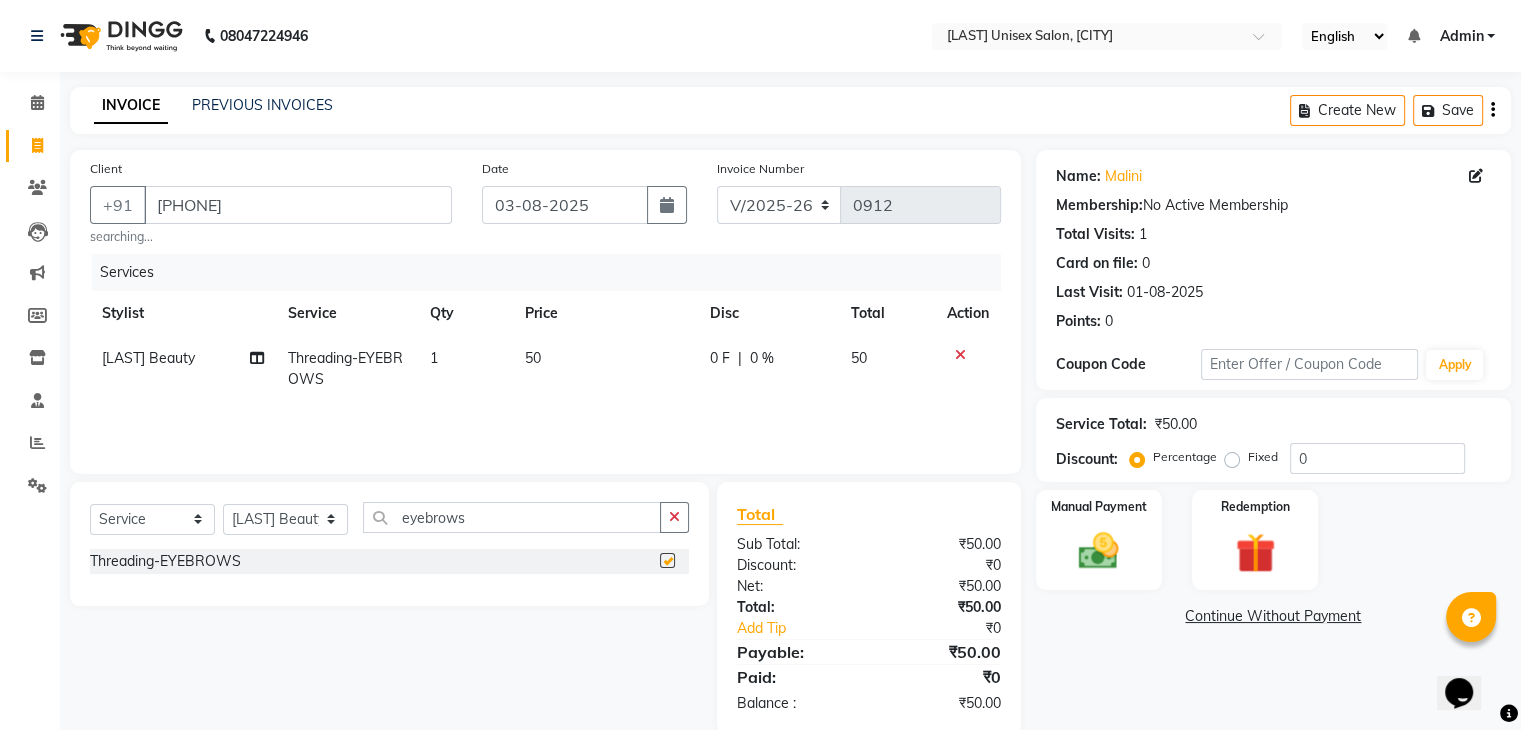 checkbox on "false" 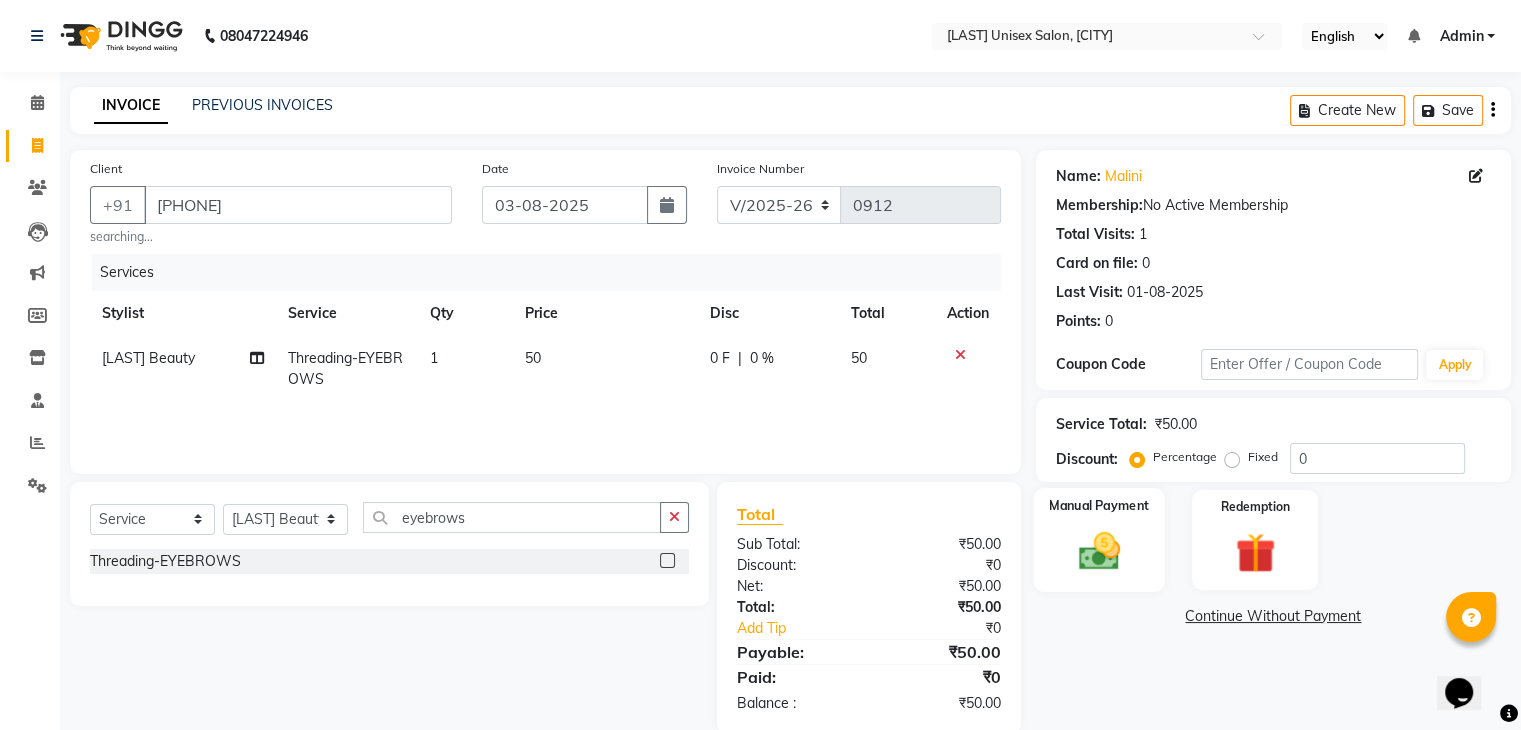 click on "Manual Payment" 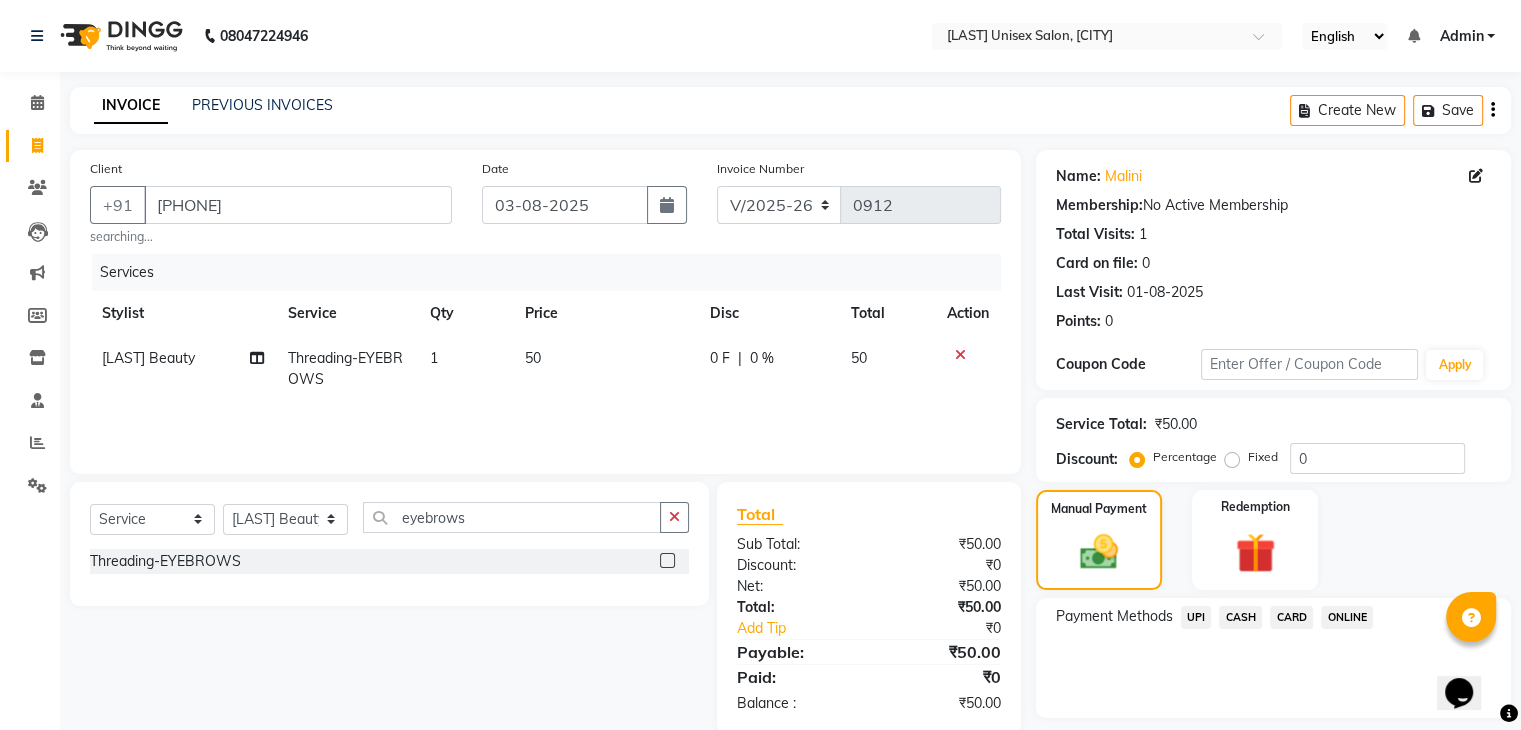 click on "CASH" 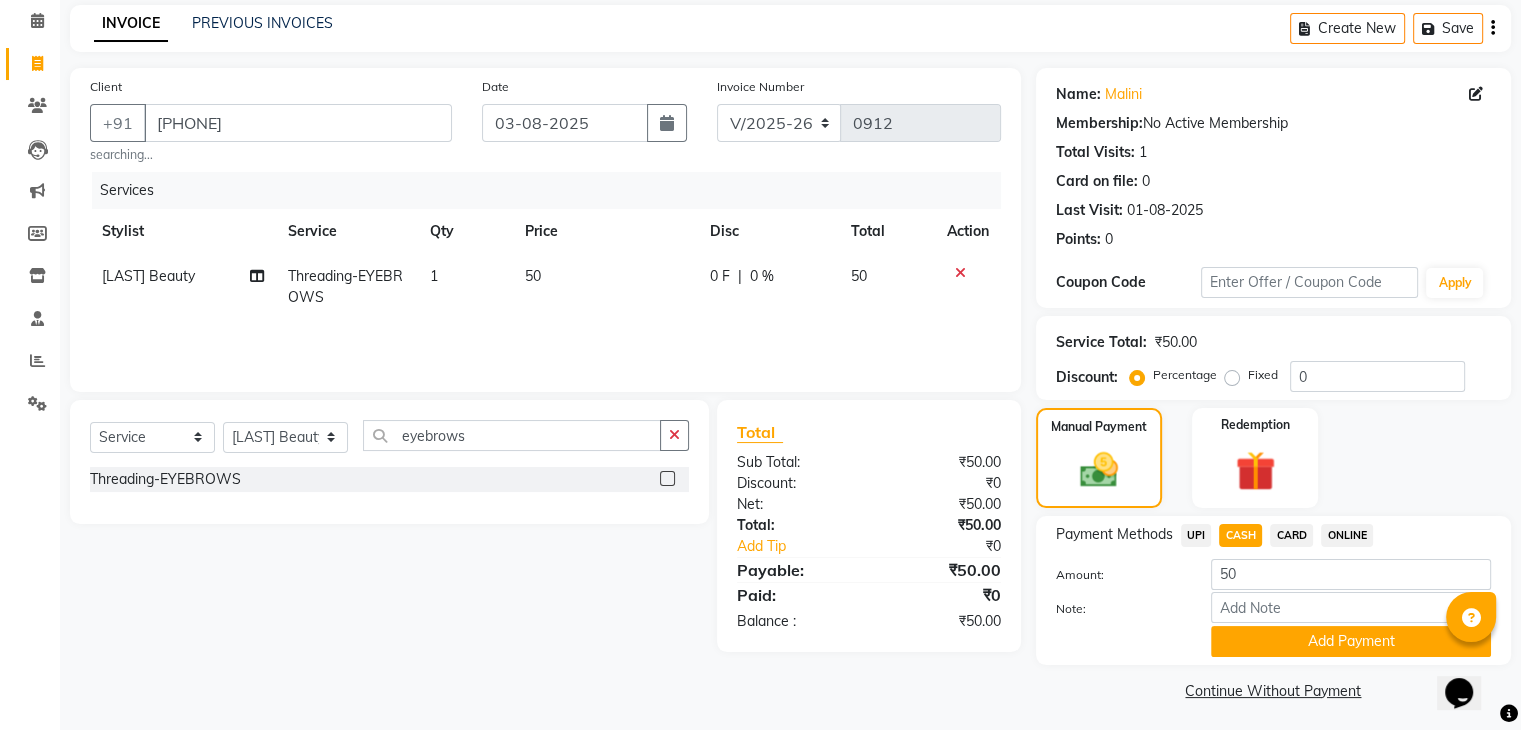 scroll, scrollTop: 89, scrollLeft: 0, axis: vertical 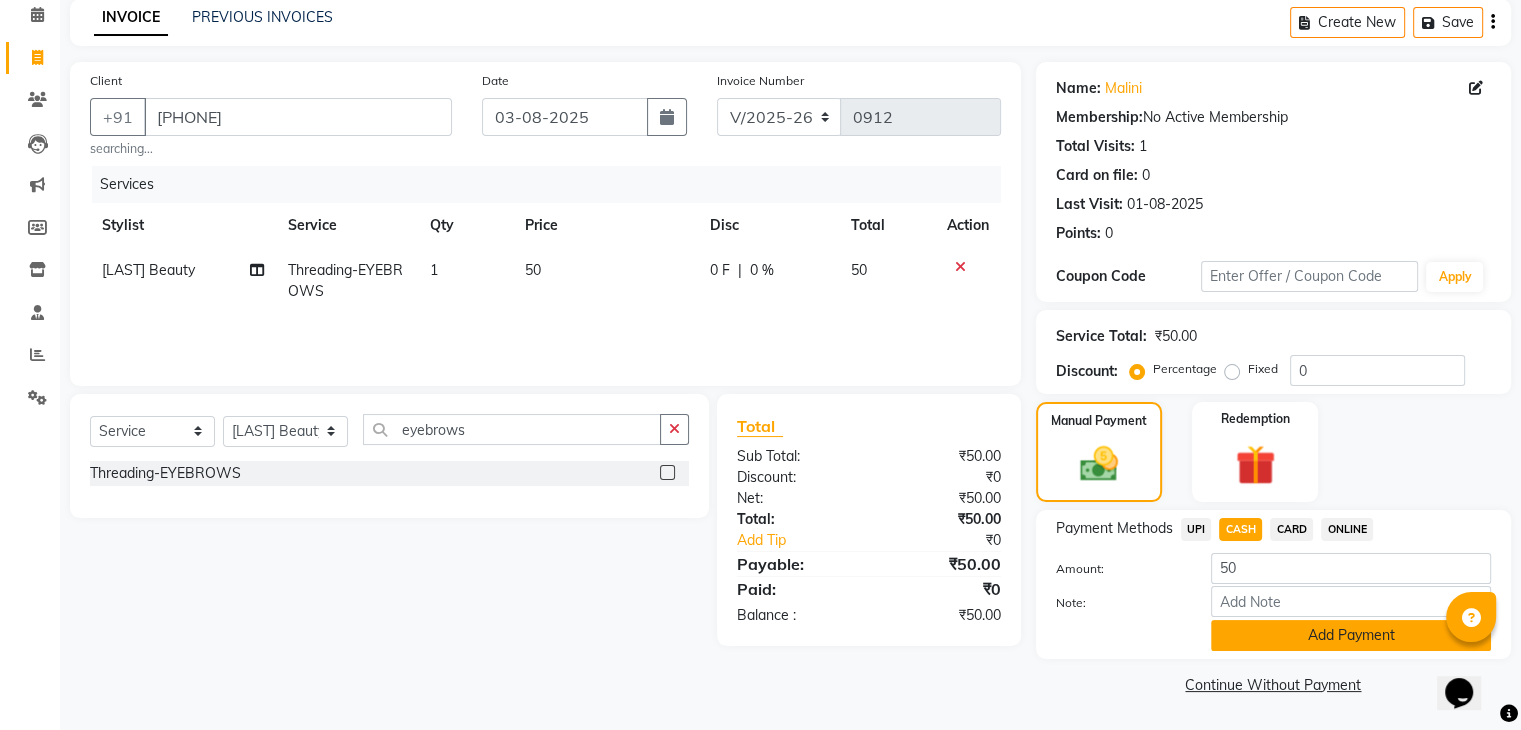 click on "Add Payment" 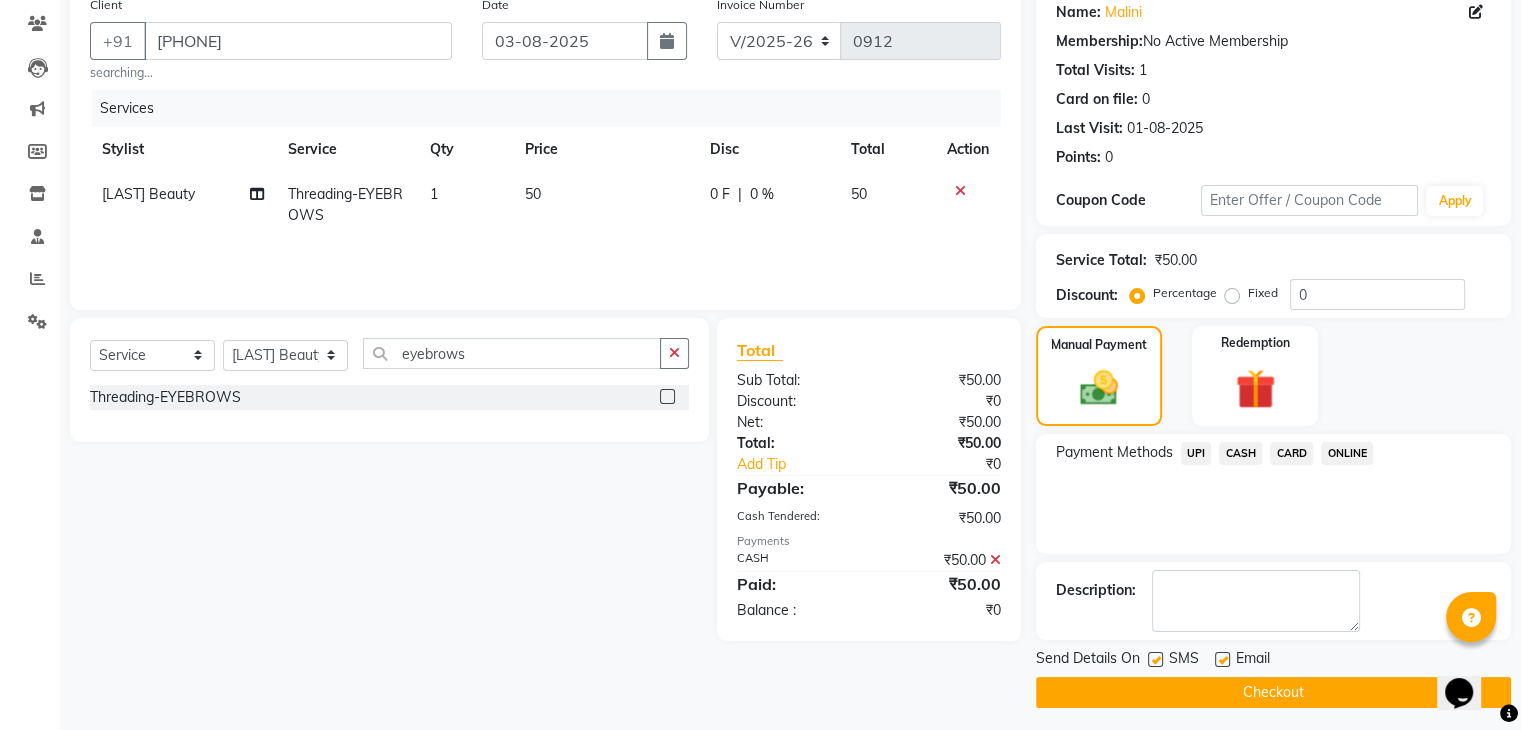 scroll, scrollTop: 171, scrollLeft: 0, axis: vertical 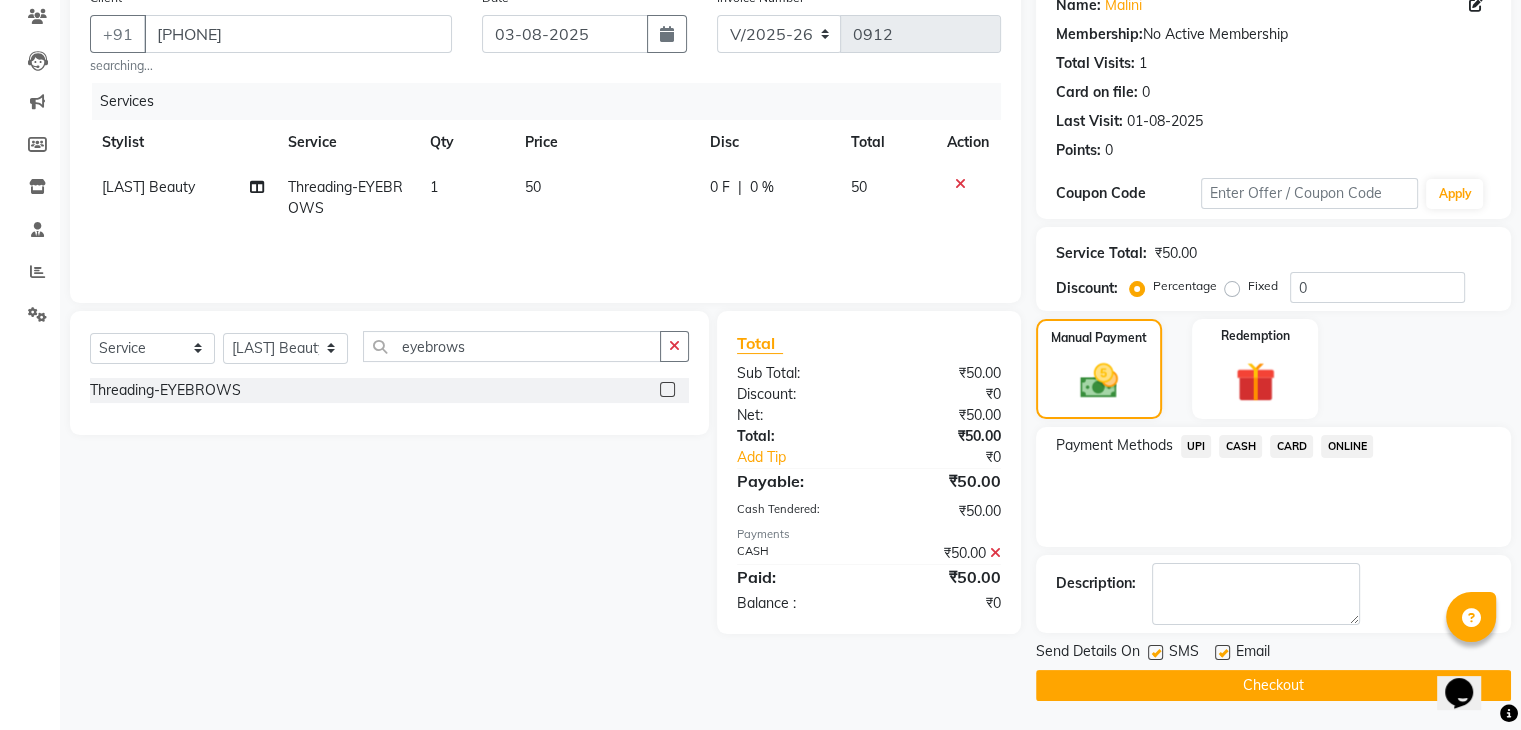 click on "Checkout" 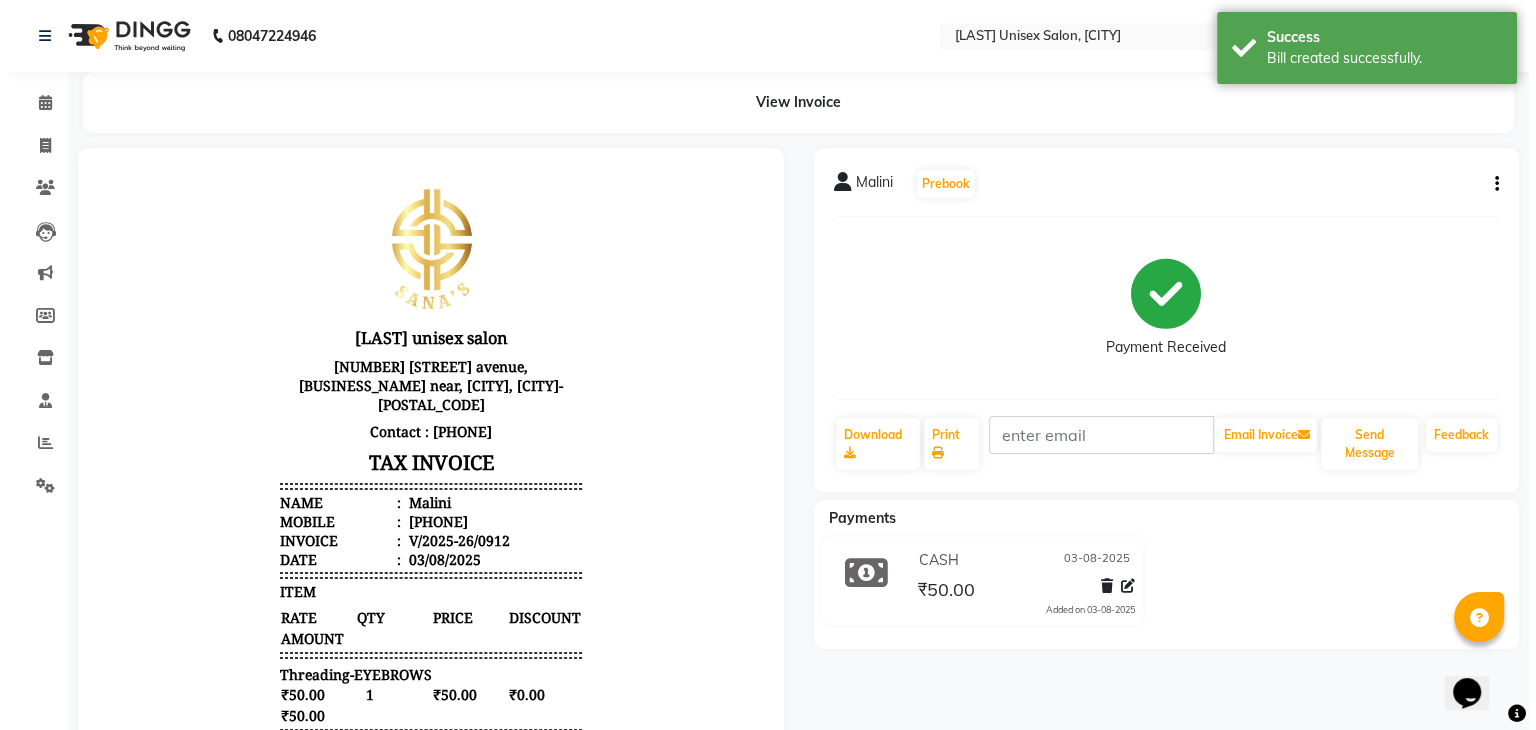 scroll, scrollTop: 0, scrollLeft: 0, axis: both 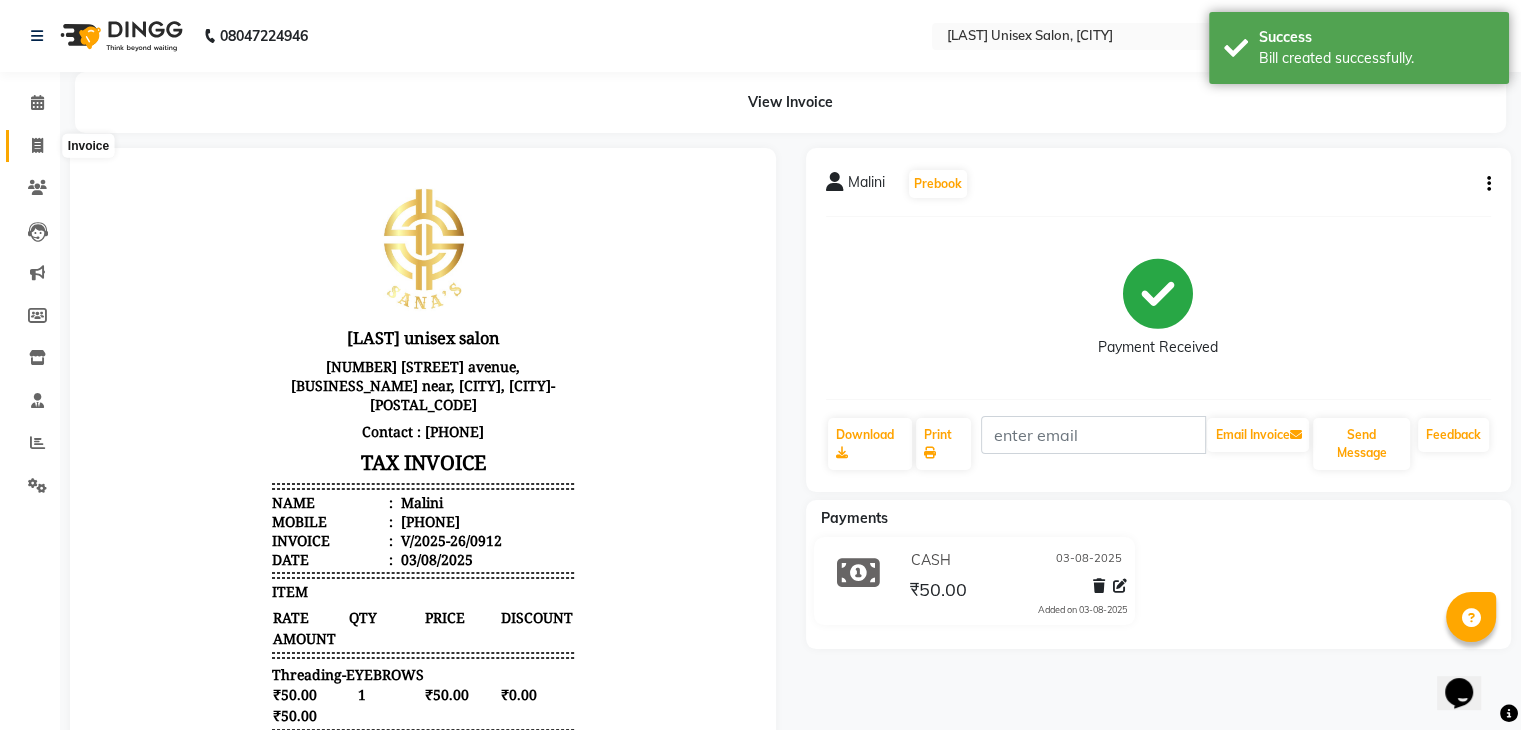click 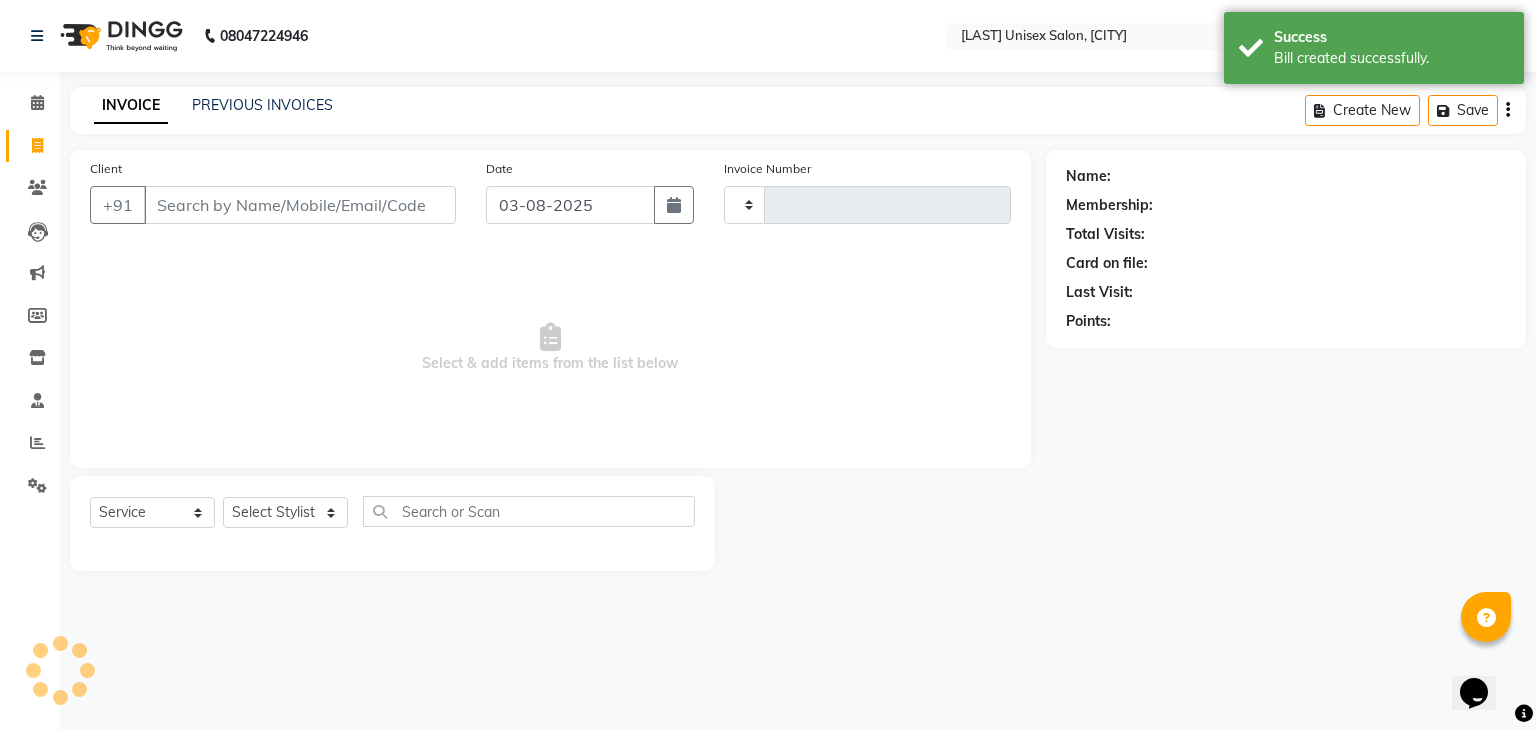 type on "0913" 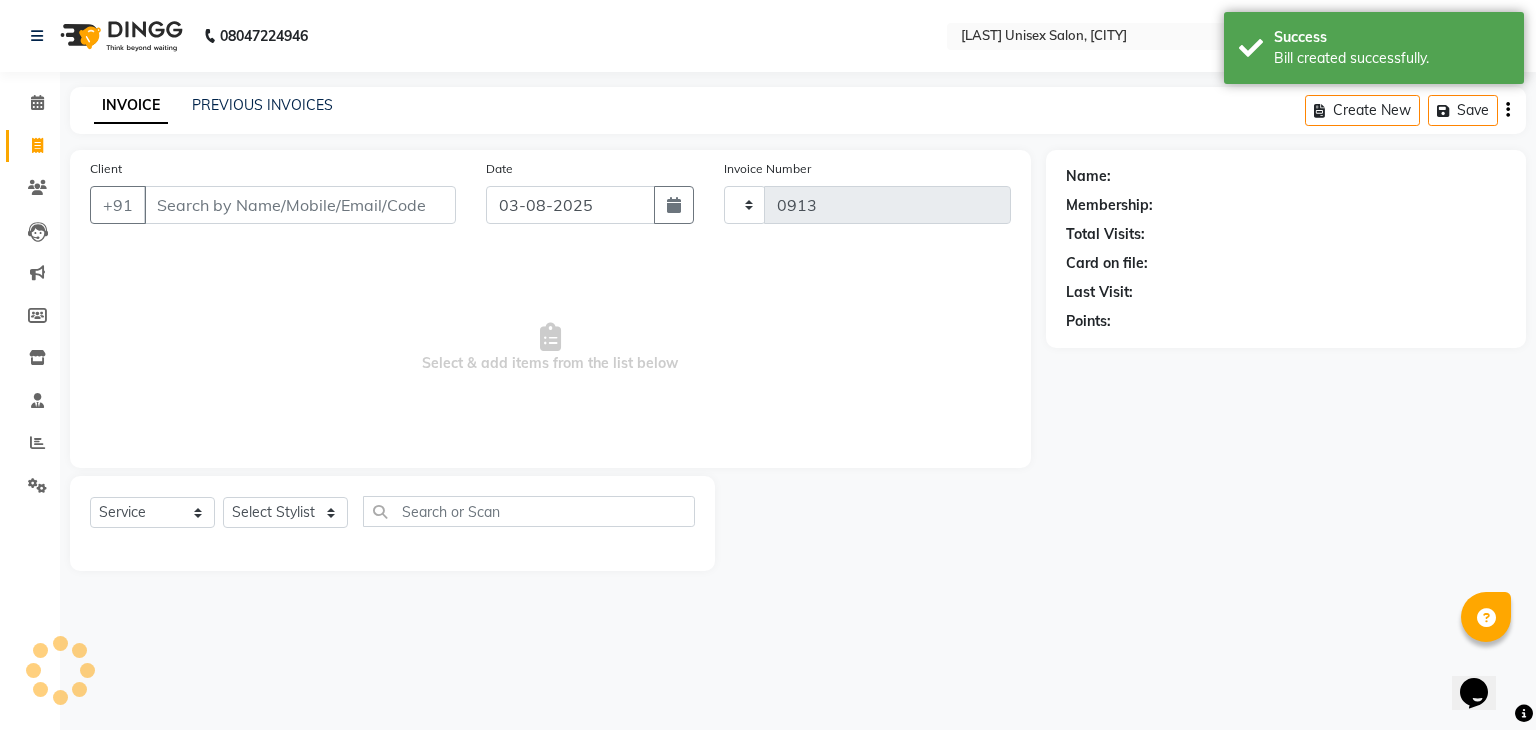 select on "6091" 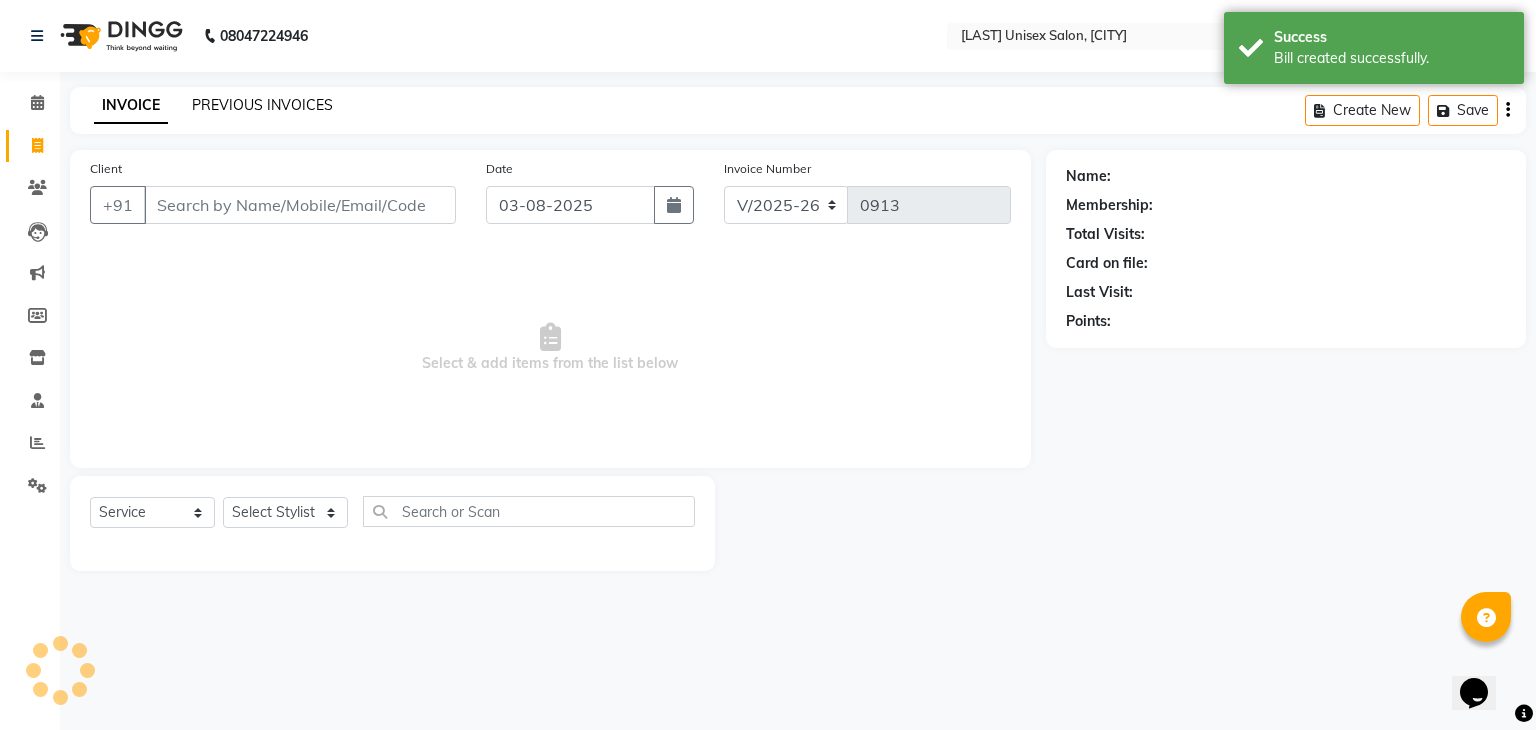 click on "PREVIOUS INVOICES" 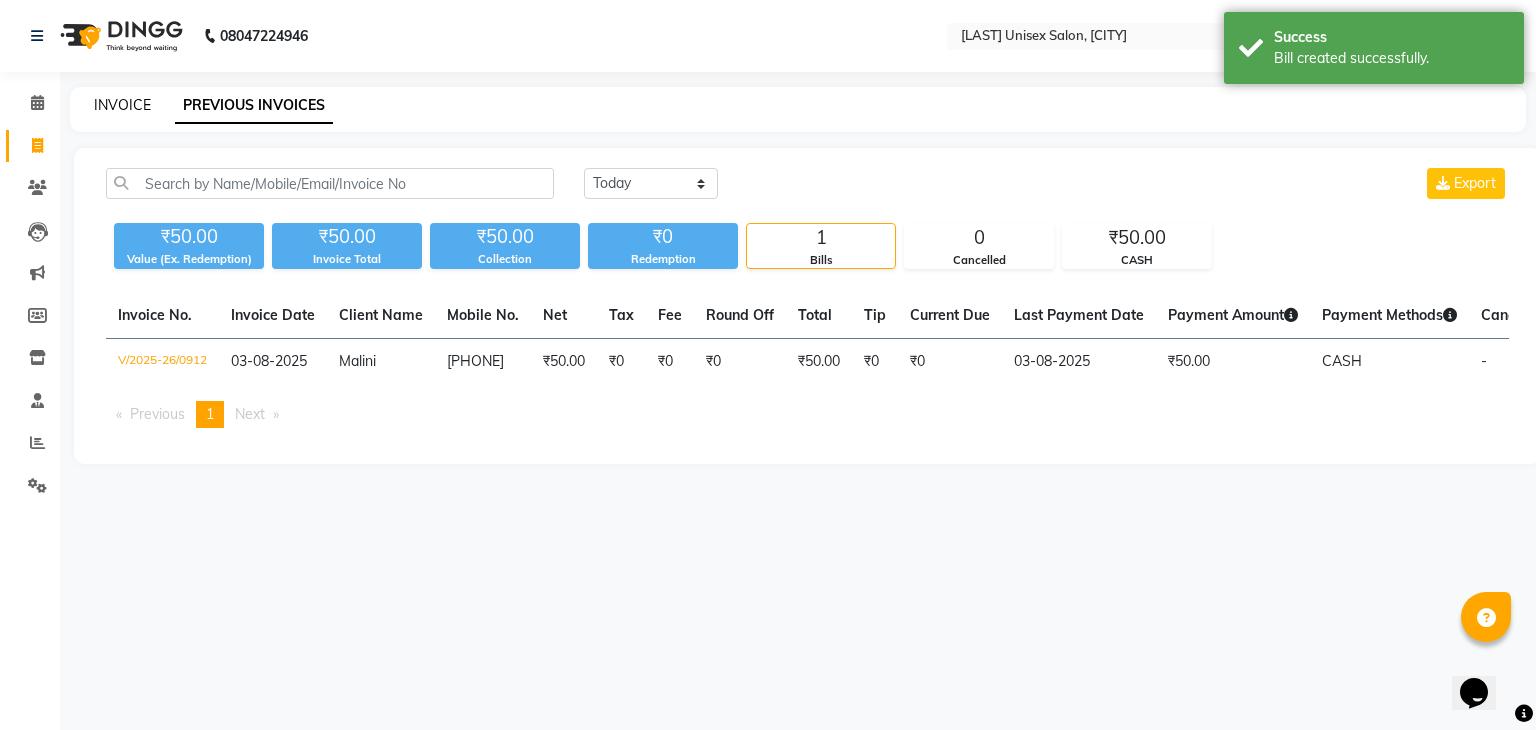click on "INVOICE" 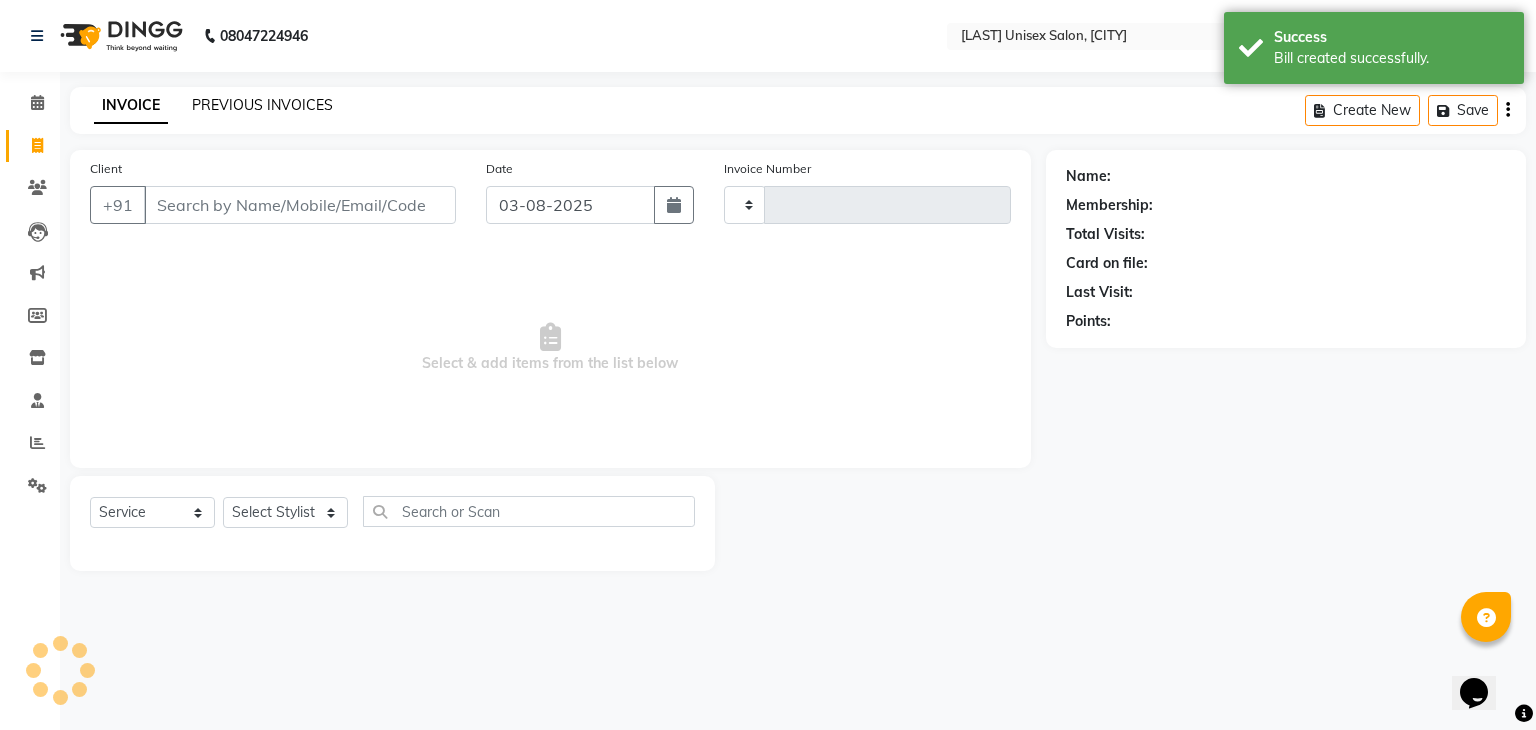 type on "0913" 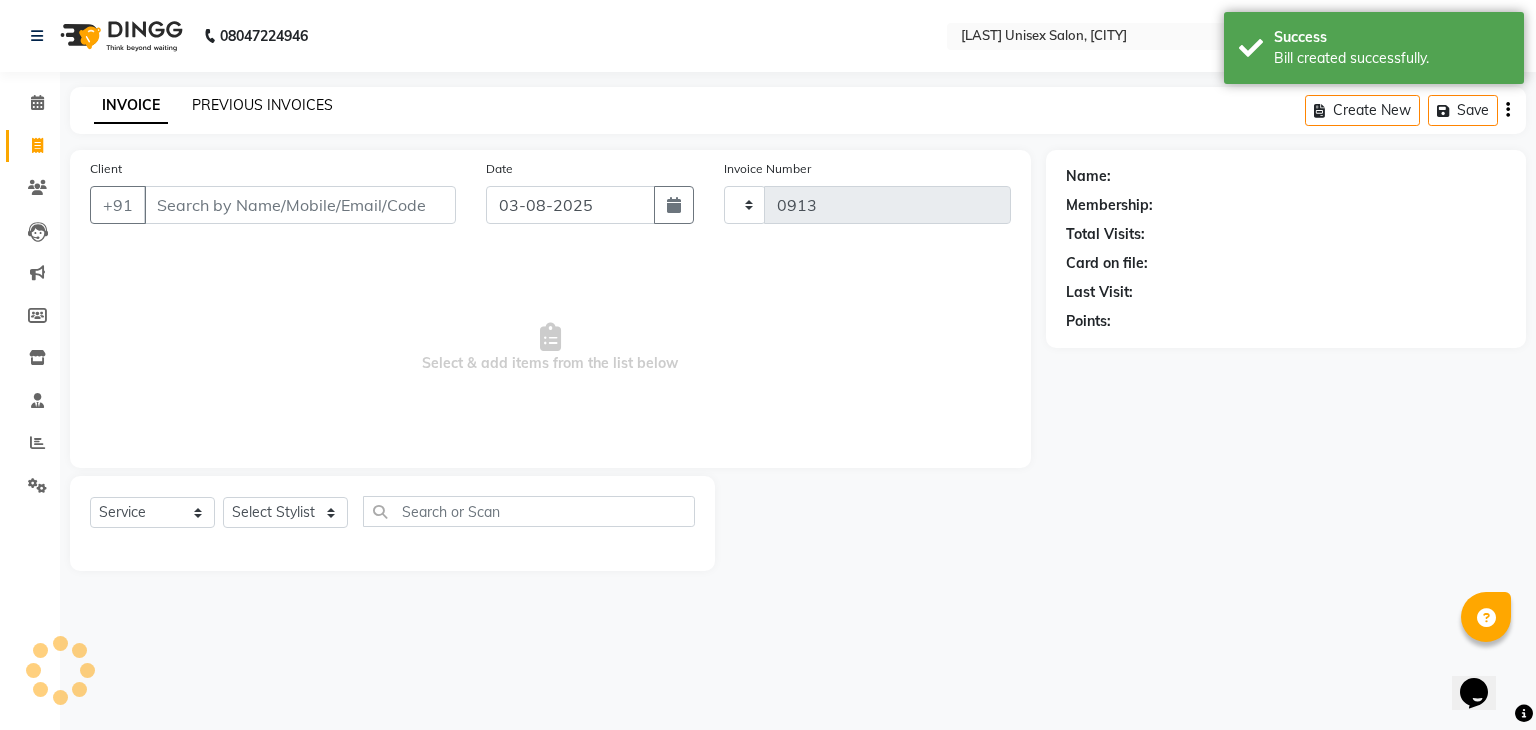 select on "6091" 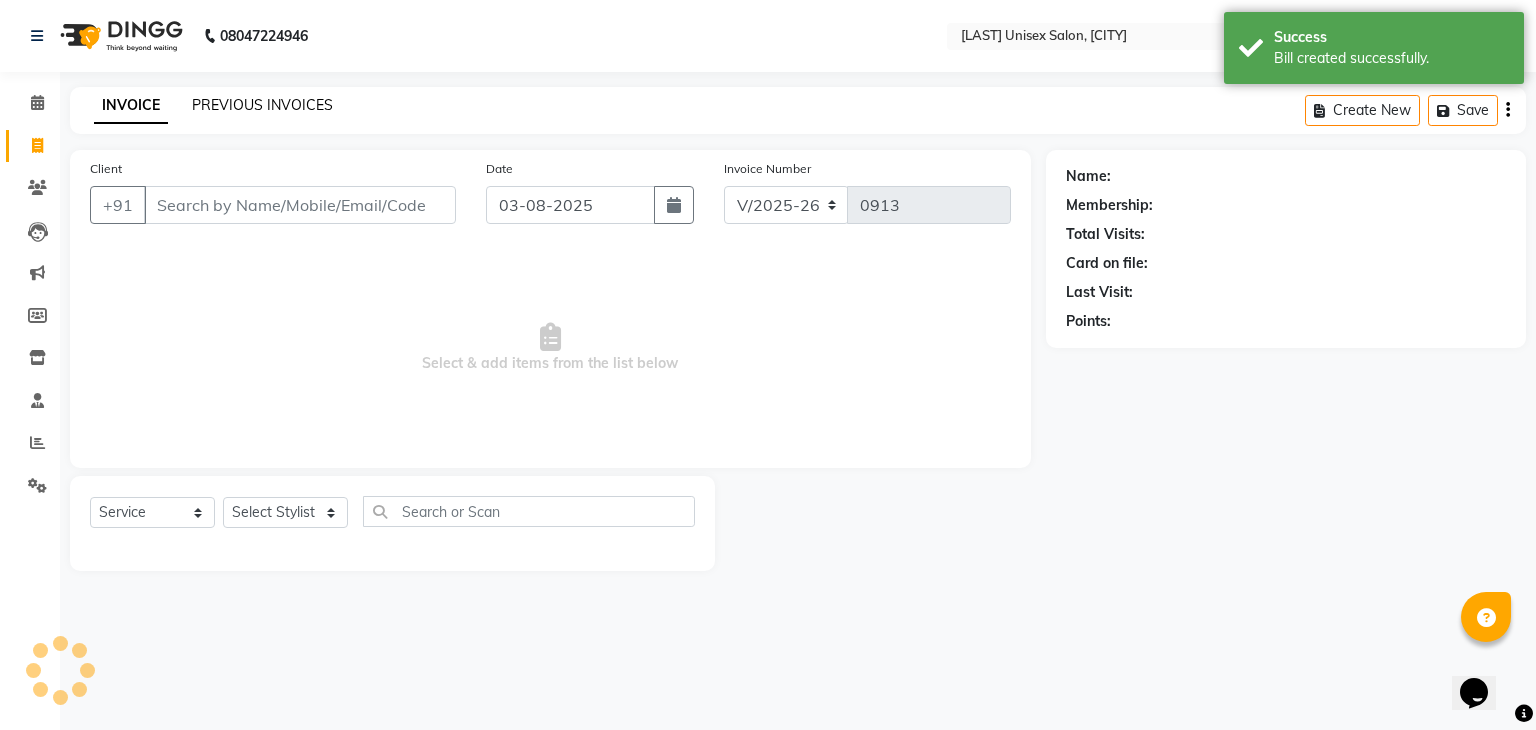 click on "PREVIOUS INVOICES" 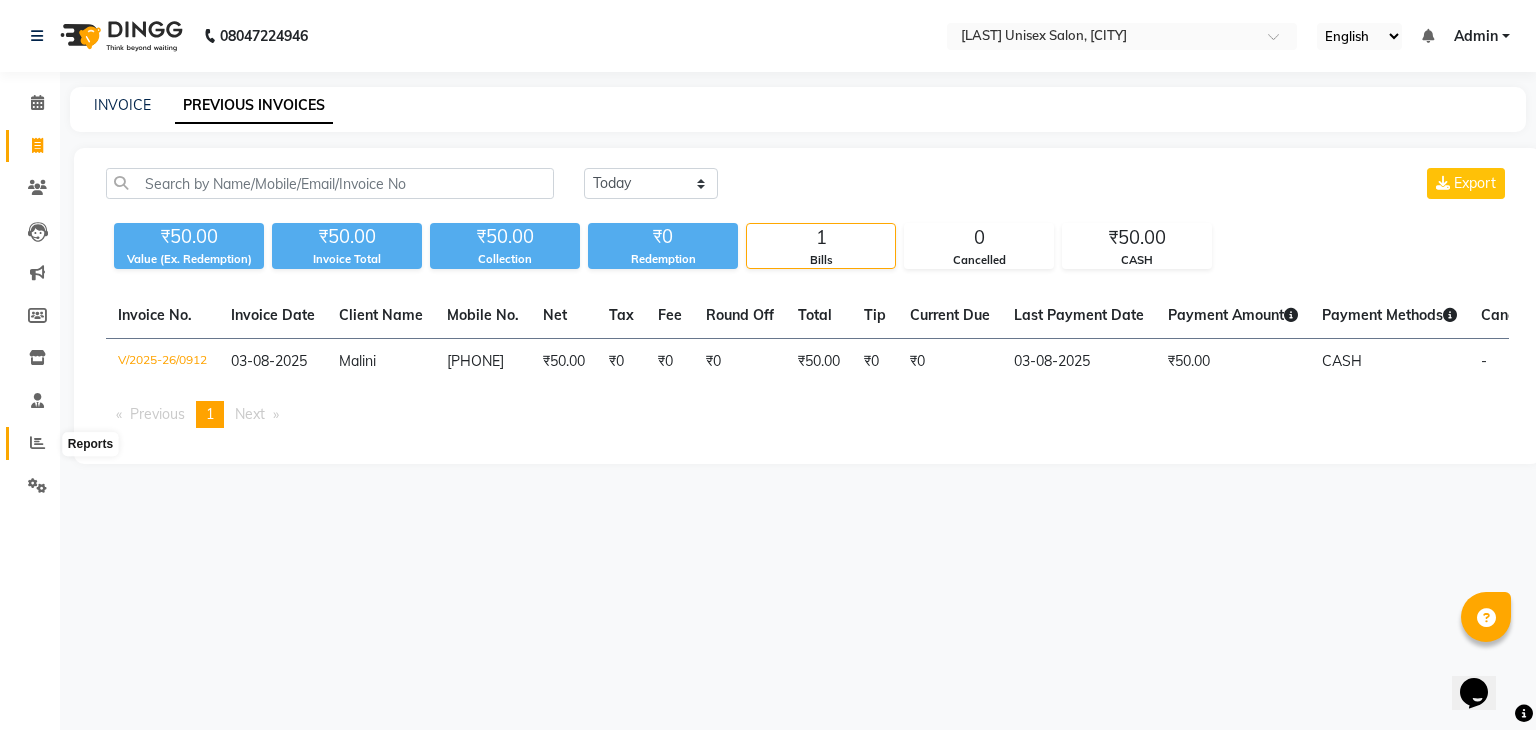 click 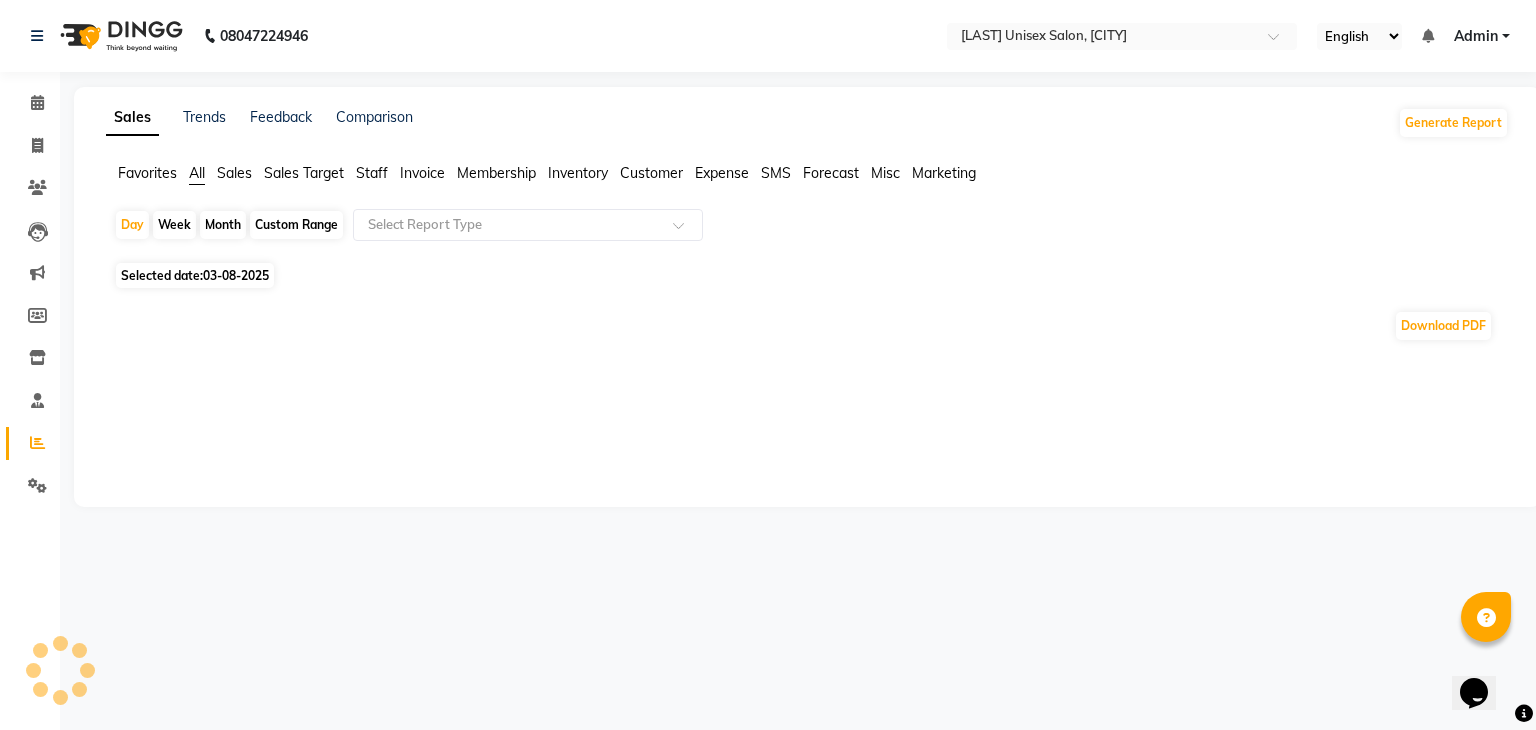 click on "Month" 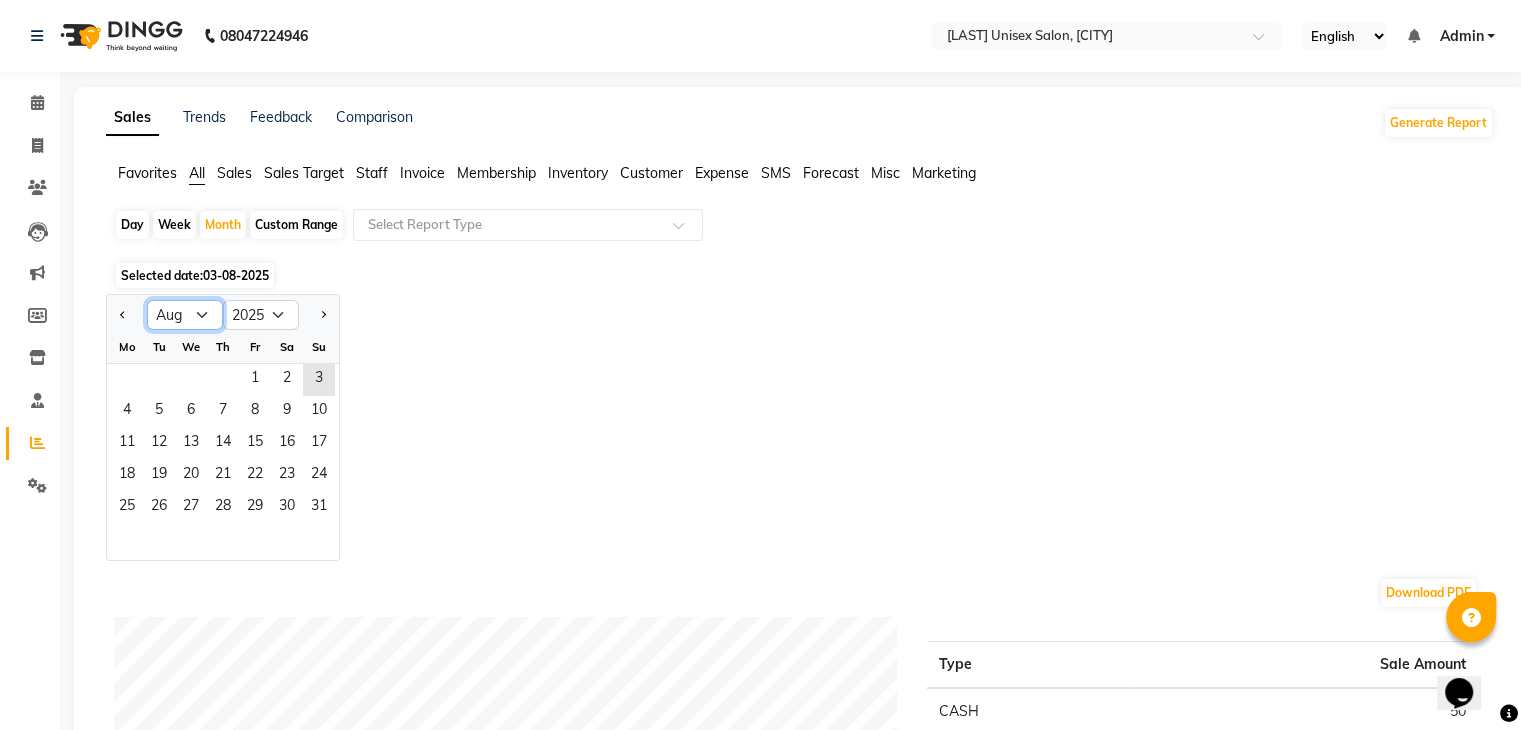 click on "Jan Feb Mar Apr May Jun Jul Aug Sep Oct Nov Dec" 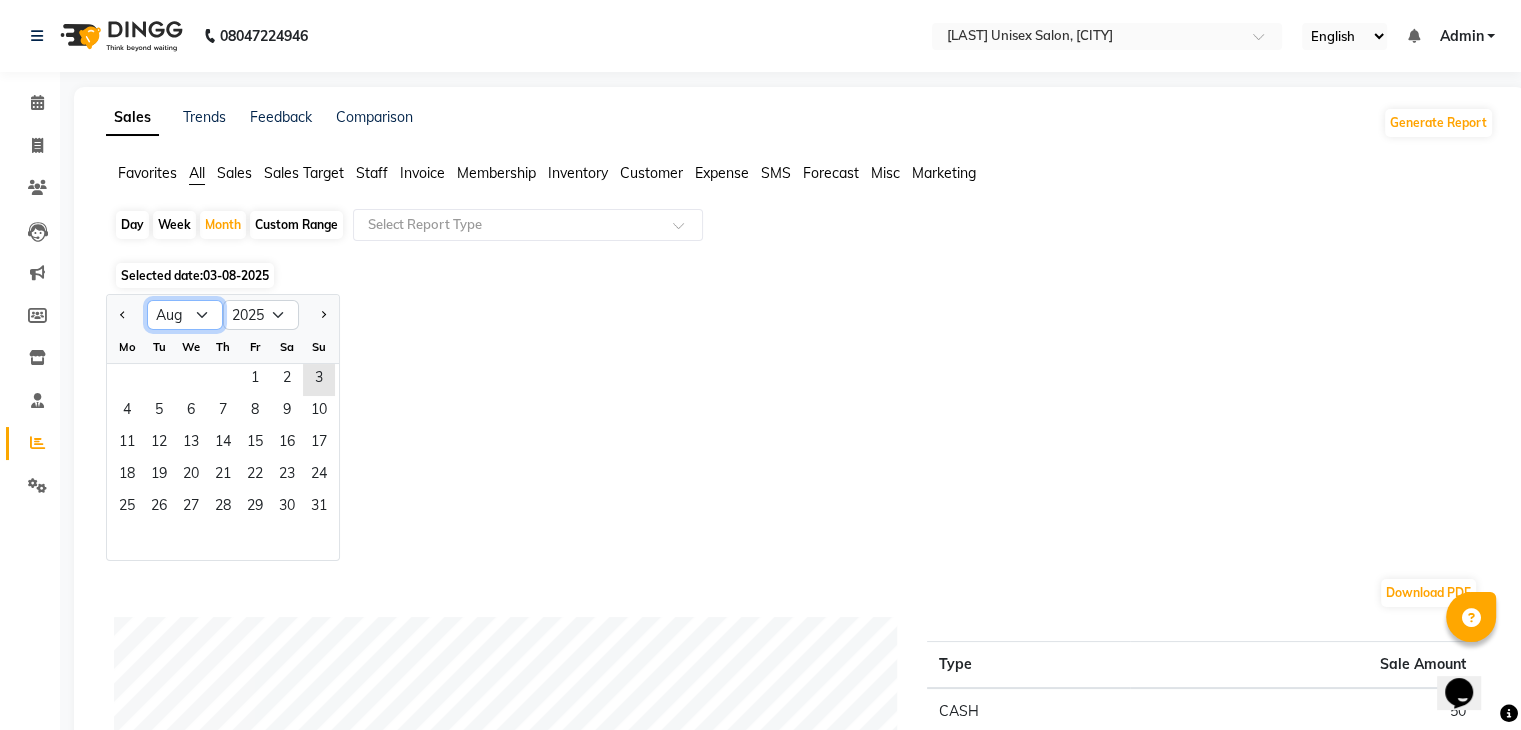 select on "7" 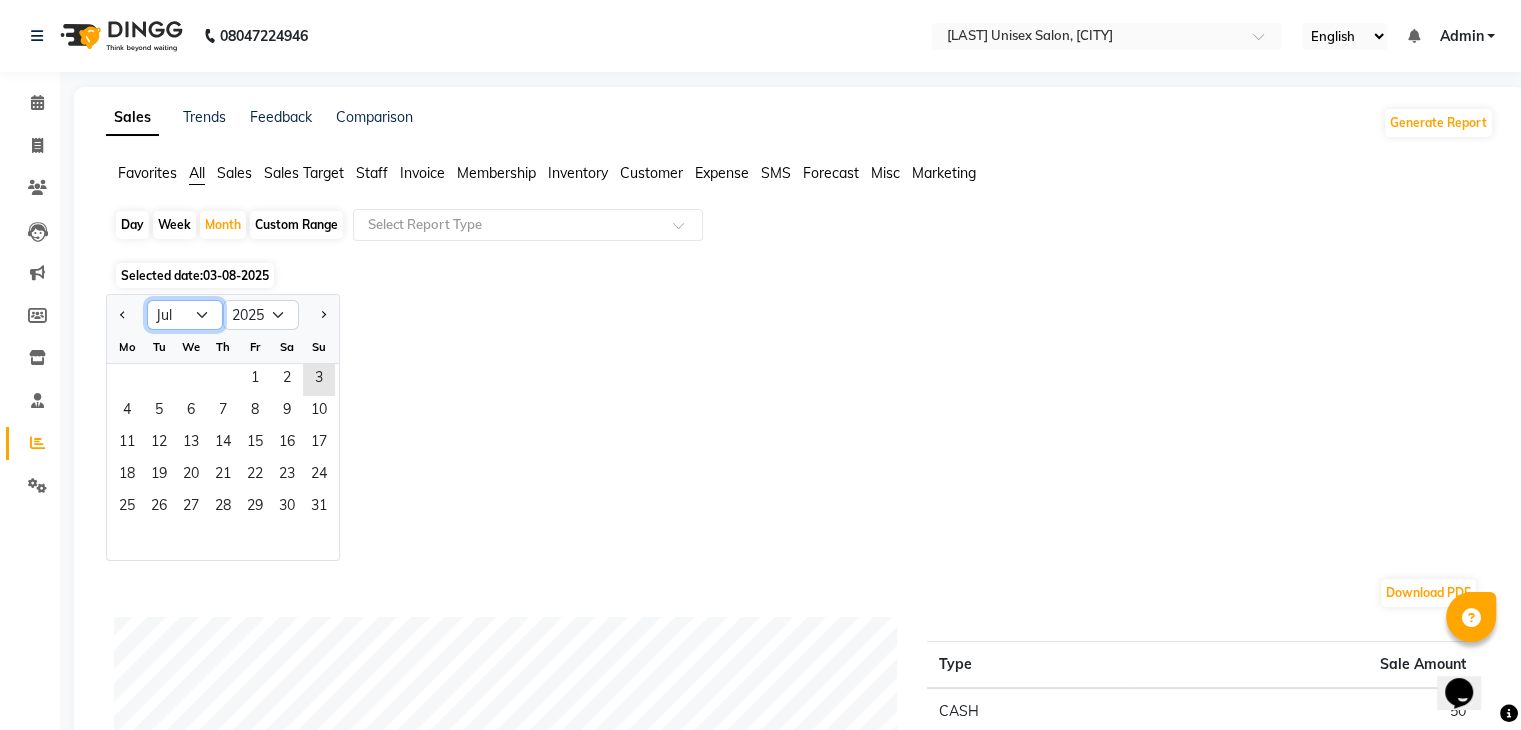 click on "Jan Feb Mar Apr May Jun Jul Aug Sep Oct Nov Dec" 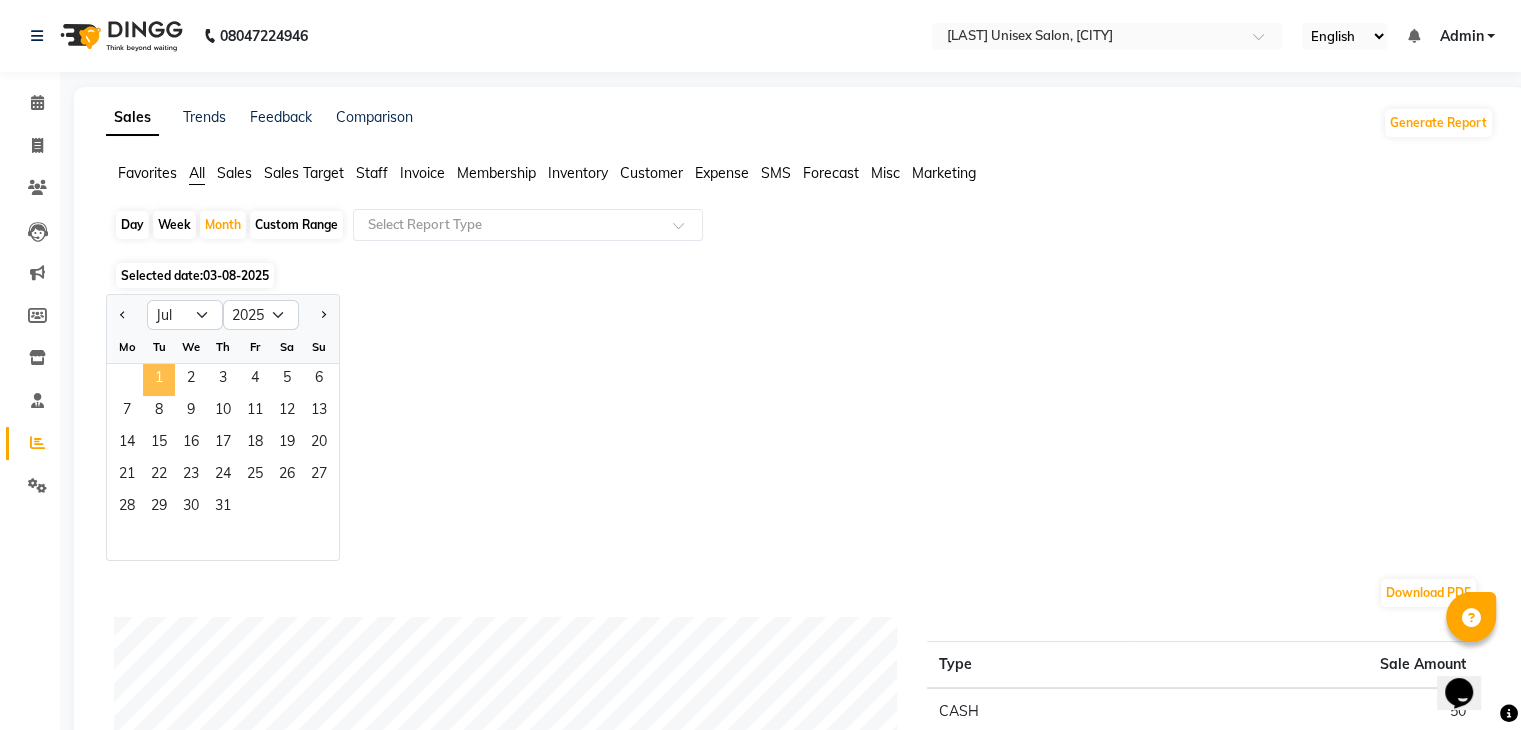 click on "1" 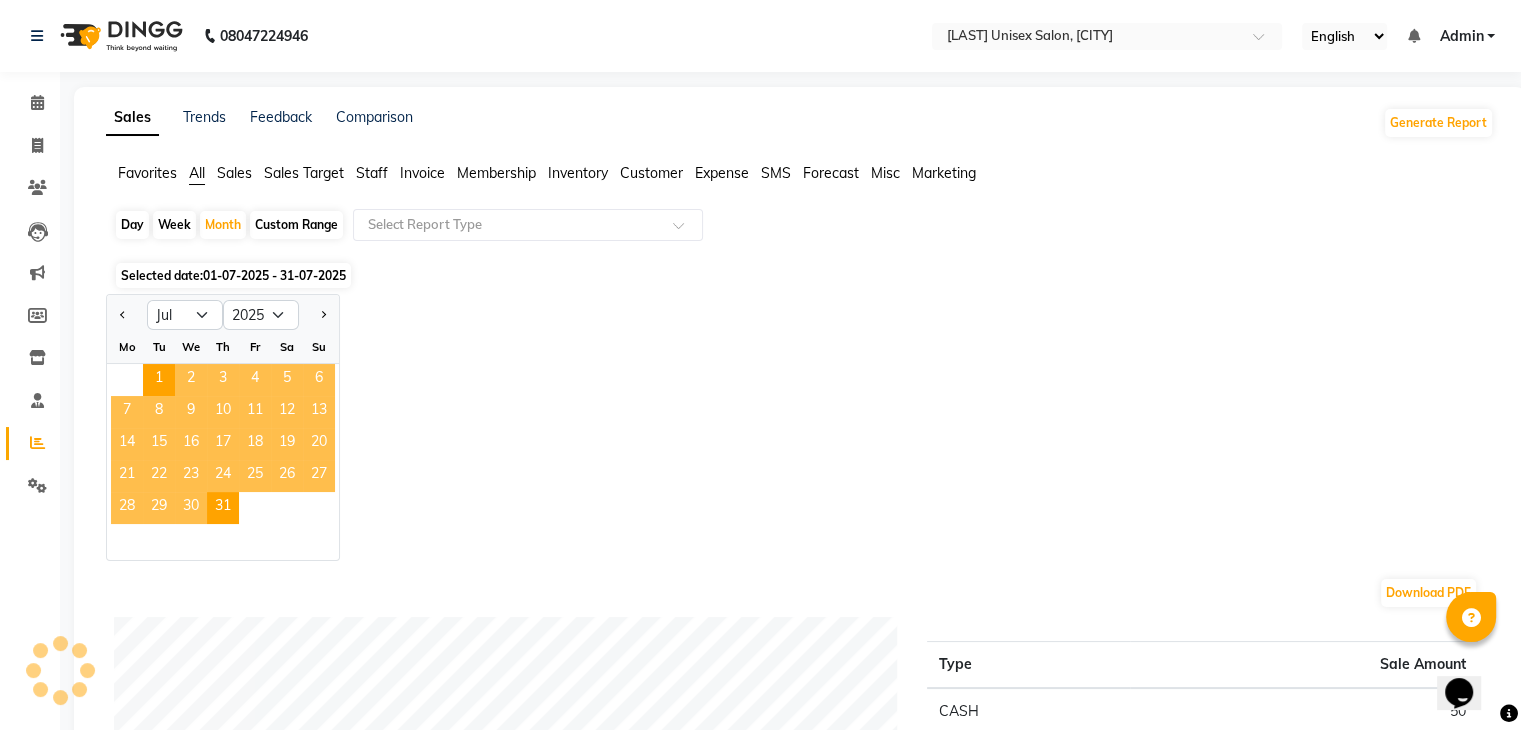 click on "Staff" 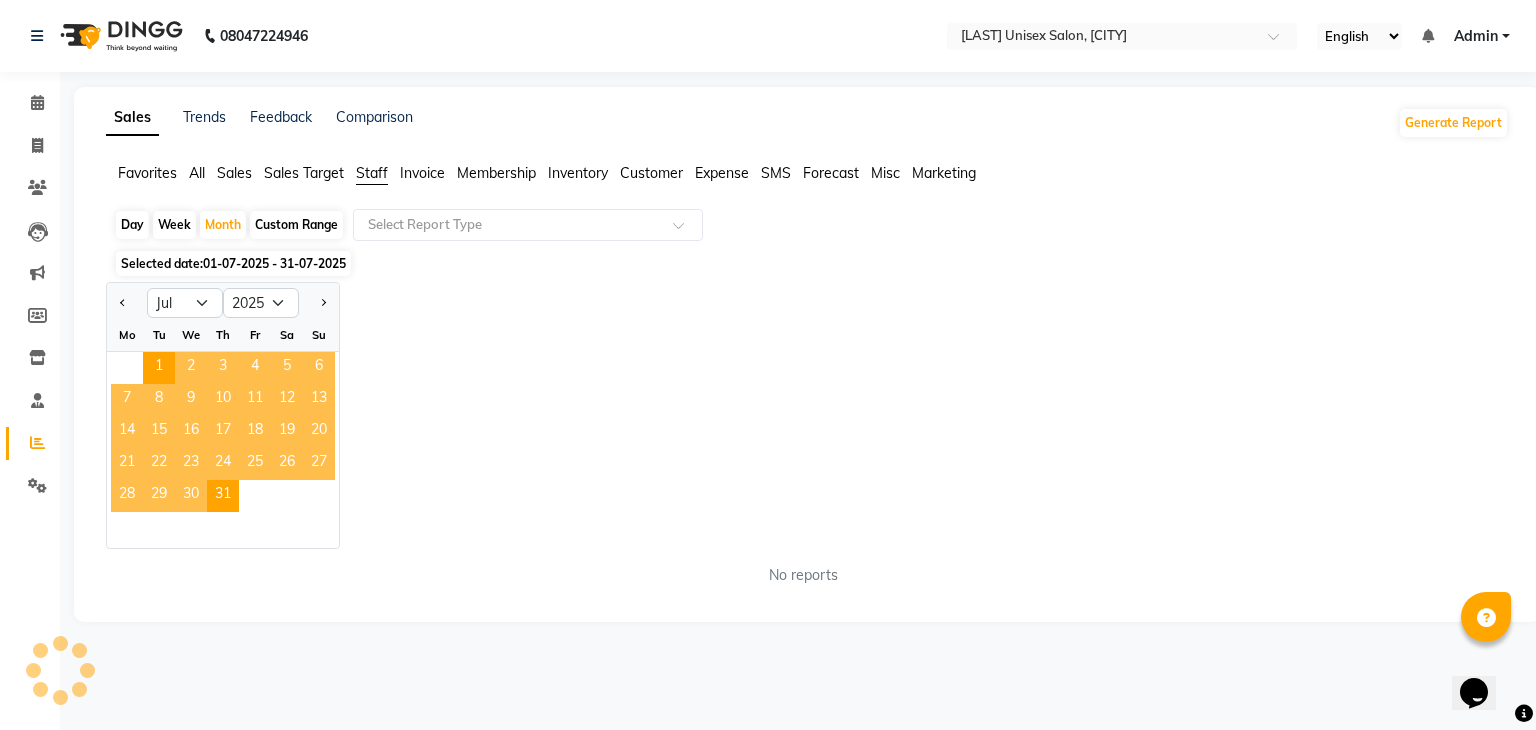 click on "Staff" 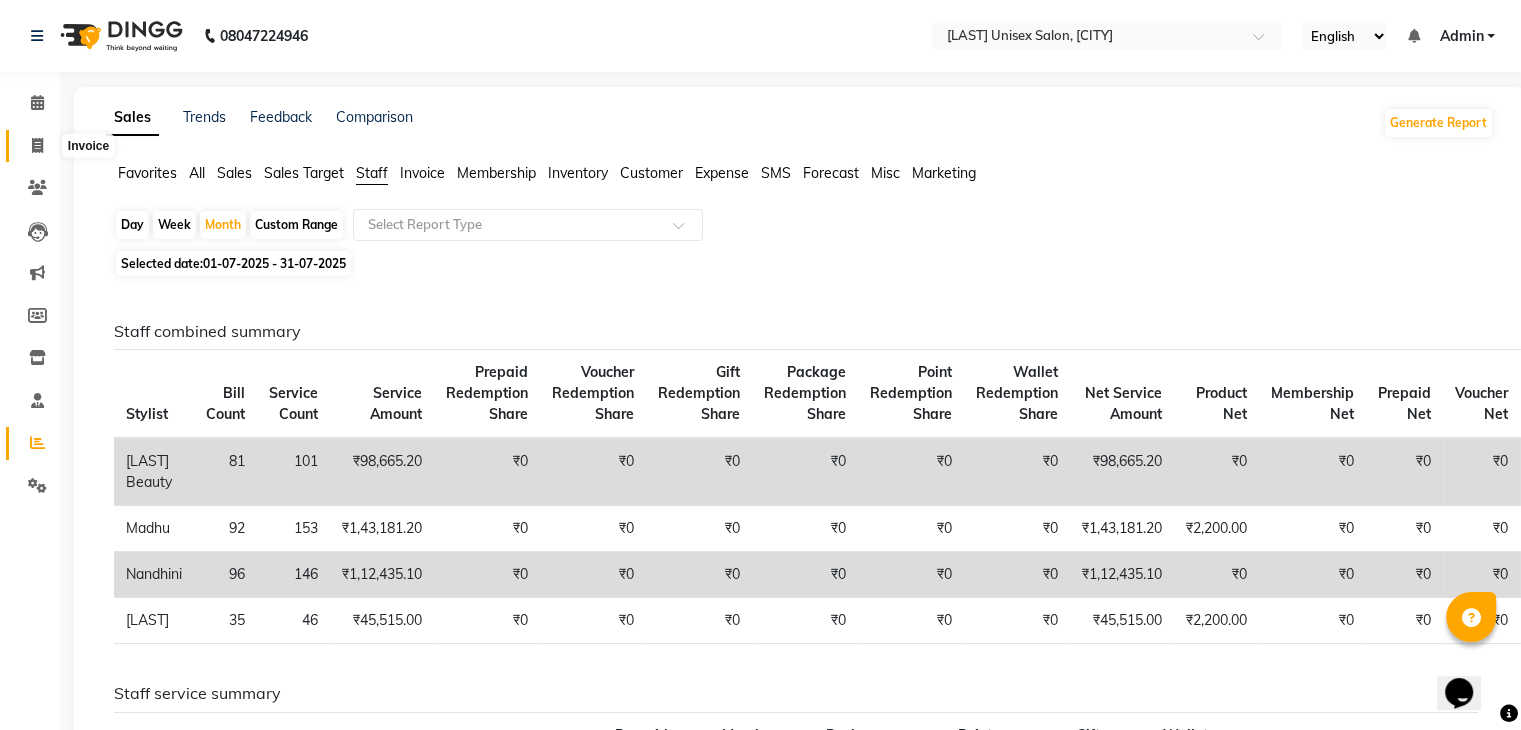 click 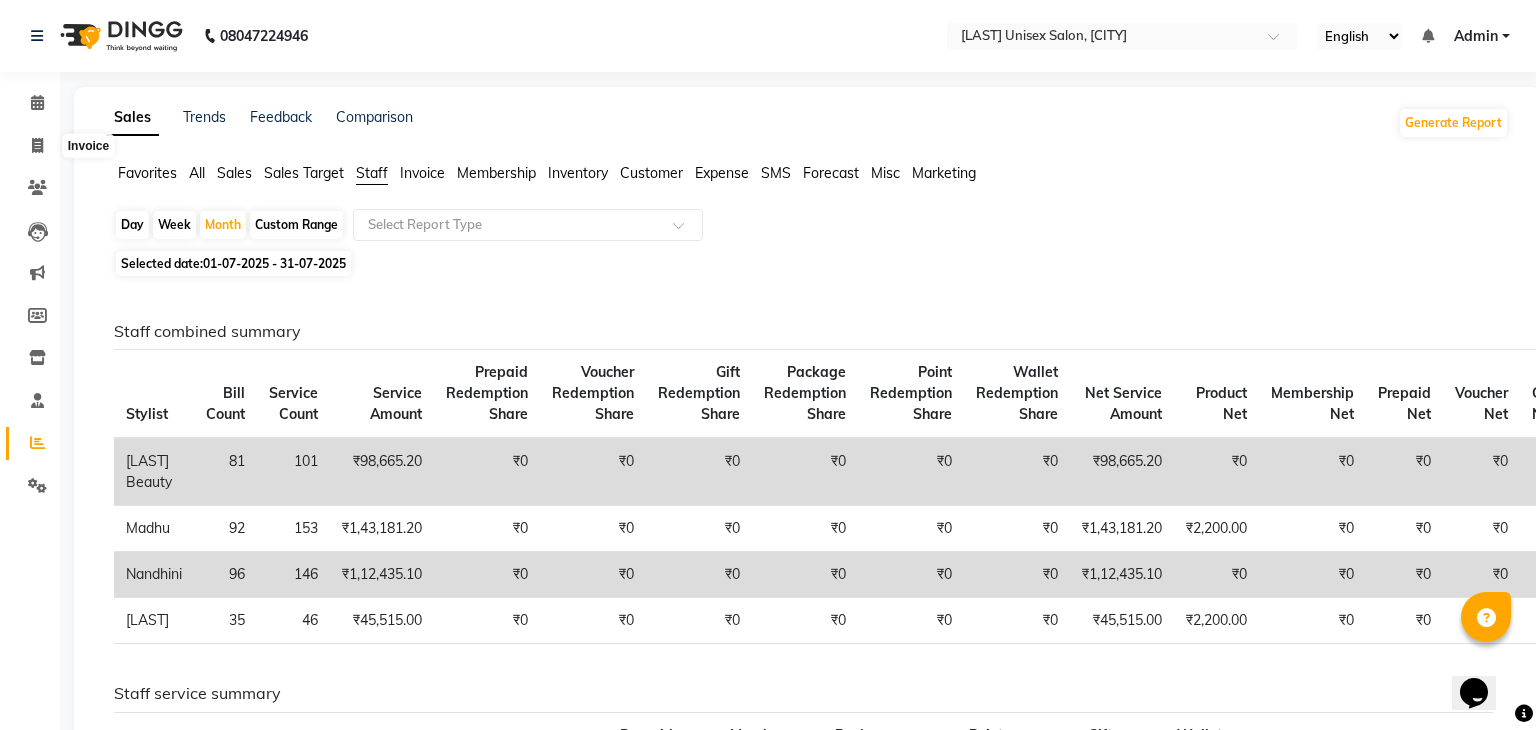 select on "service" 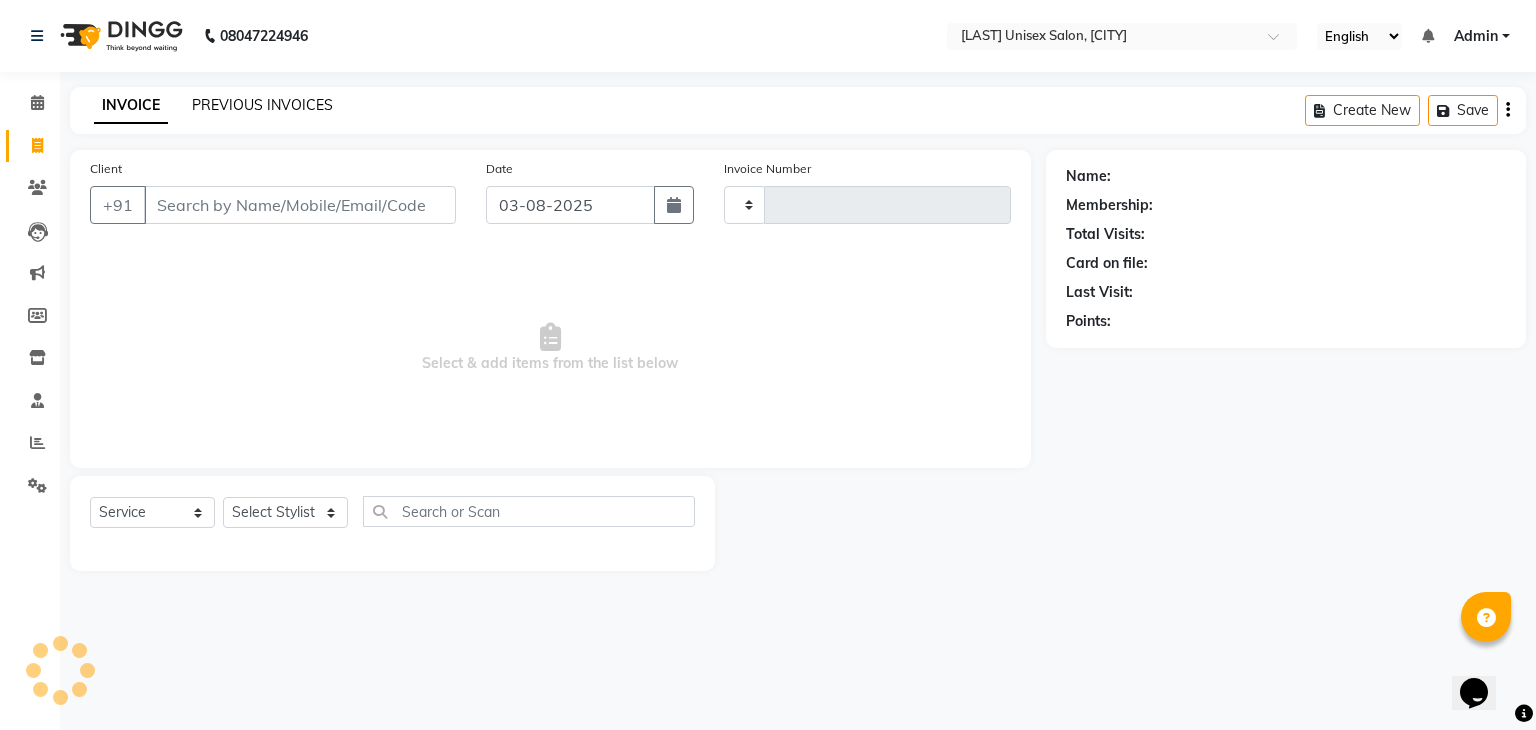 type on "0913" 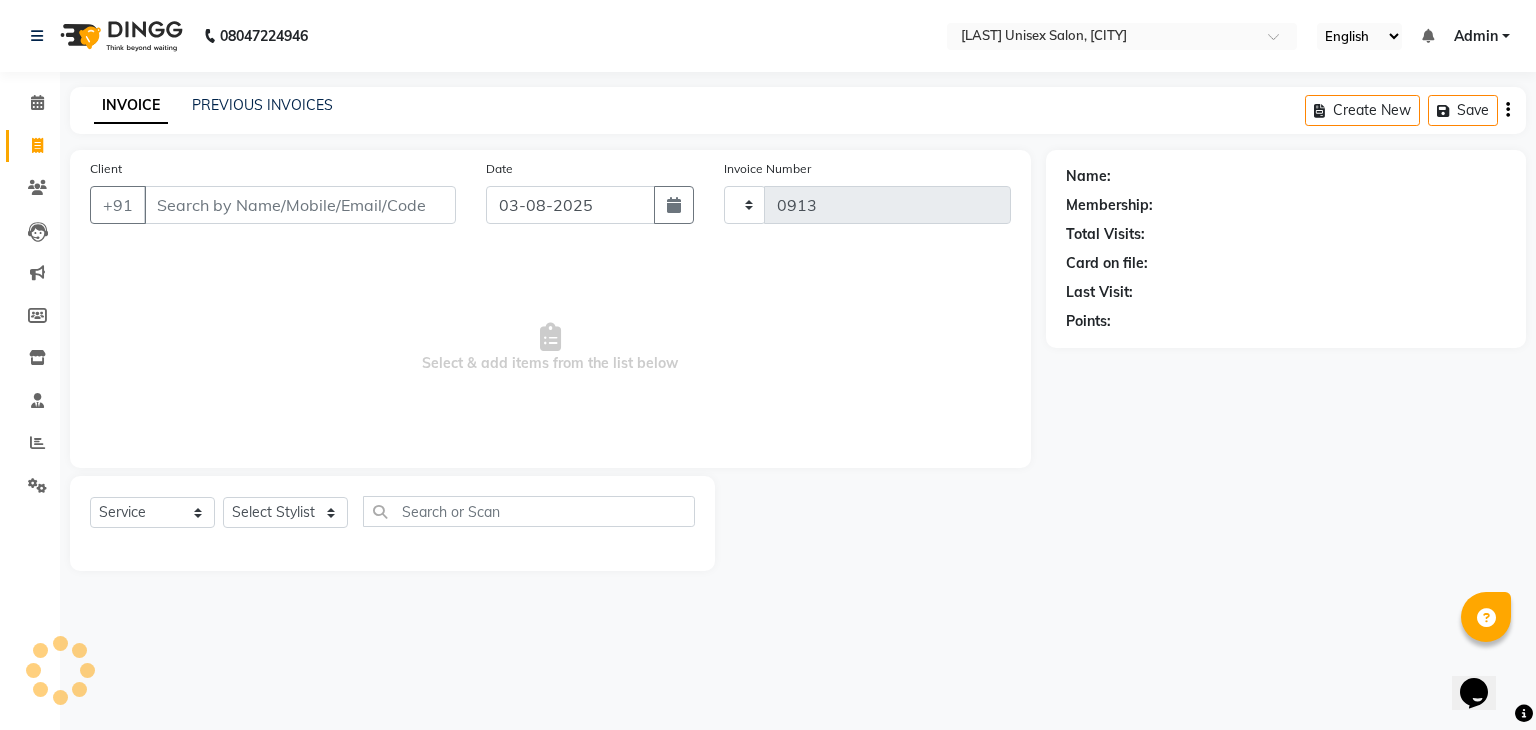select on "6091" 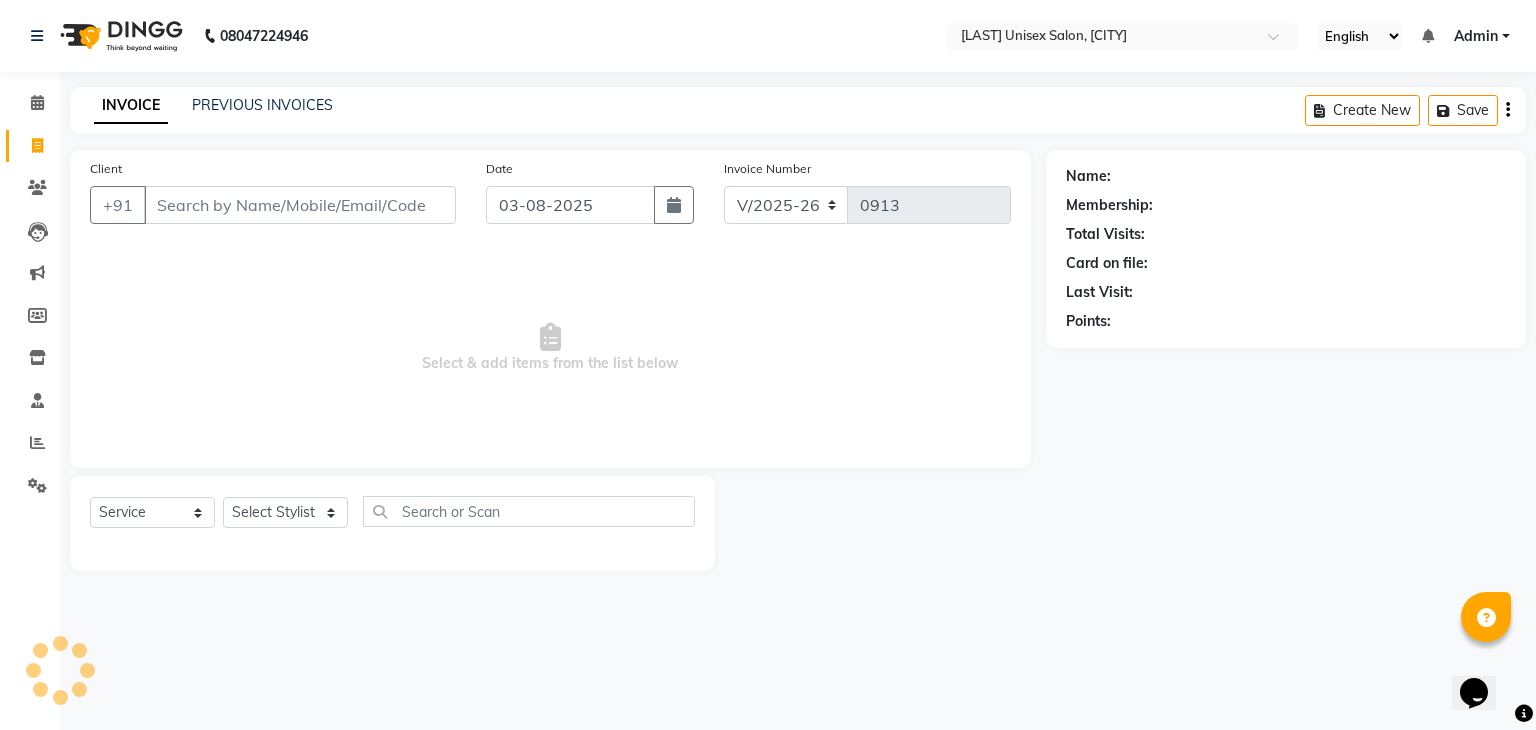 click on "PREVIOUS INVOICES" 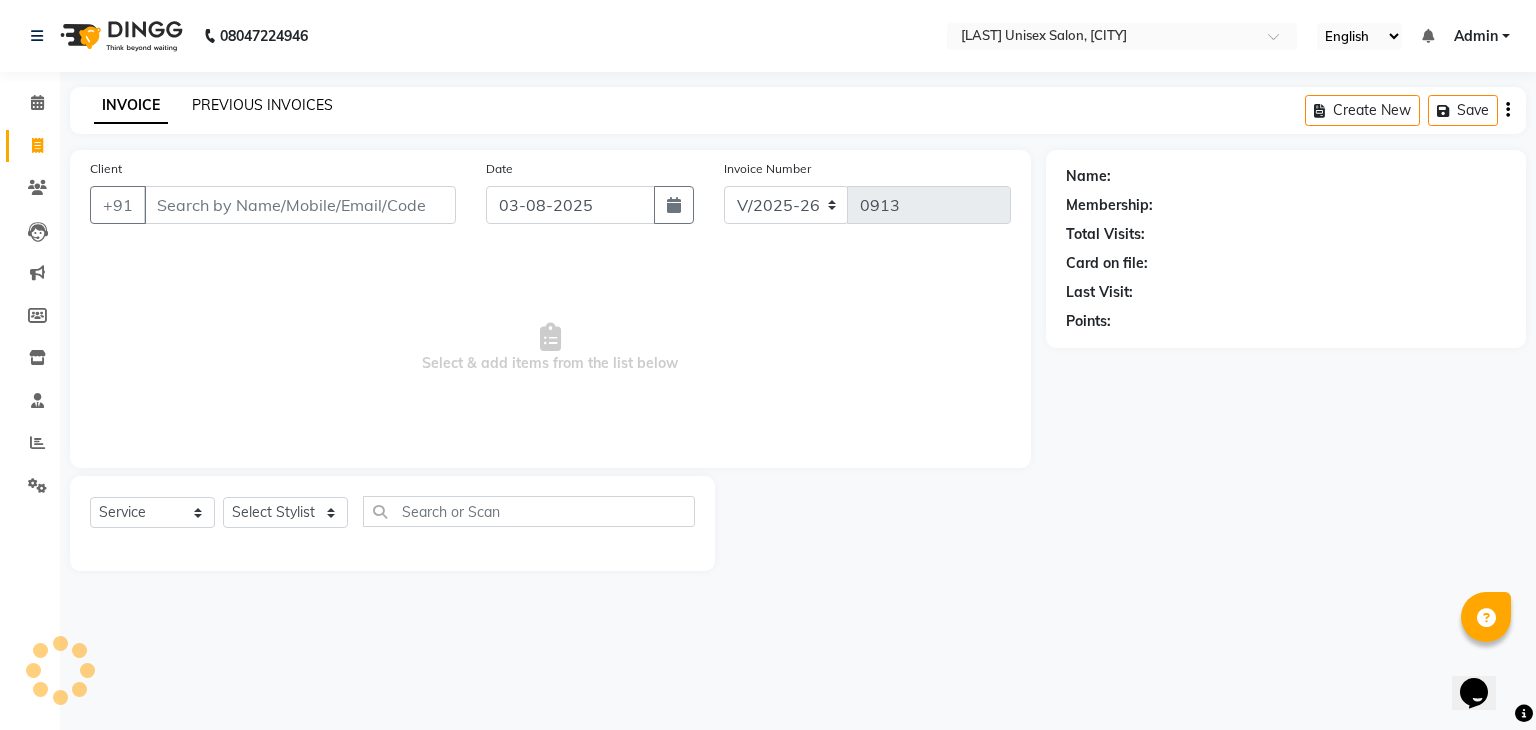 click on "PREVIOUS INVOICES" 